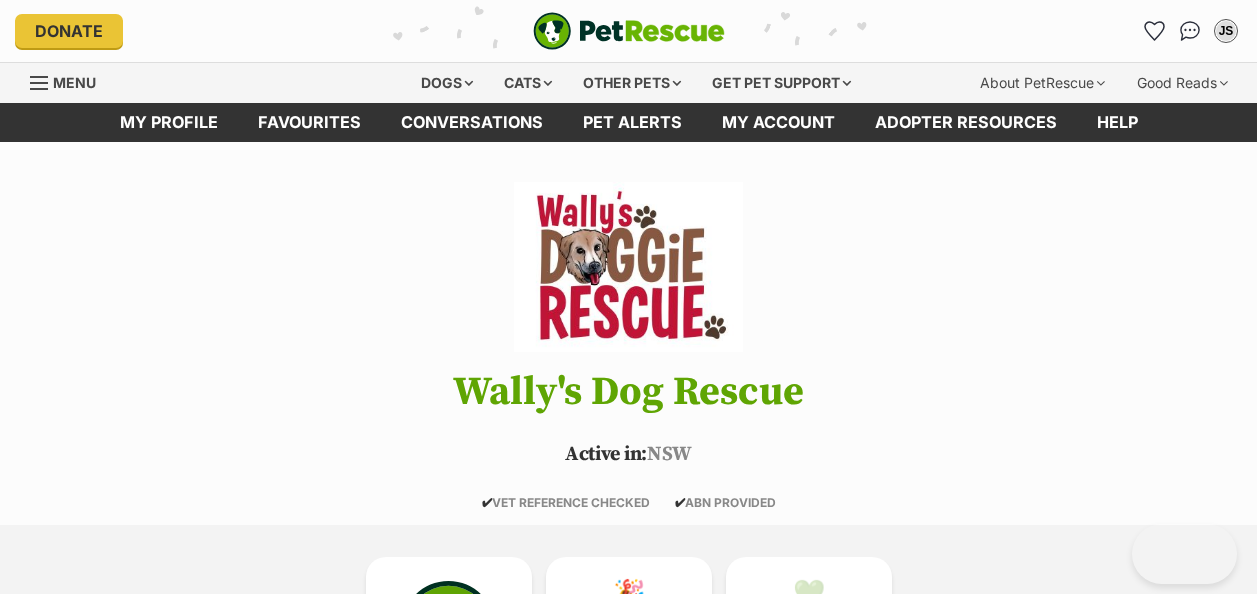 scroll, scrollTop: 0, scrollLeft: 0, axis: both 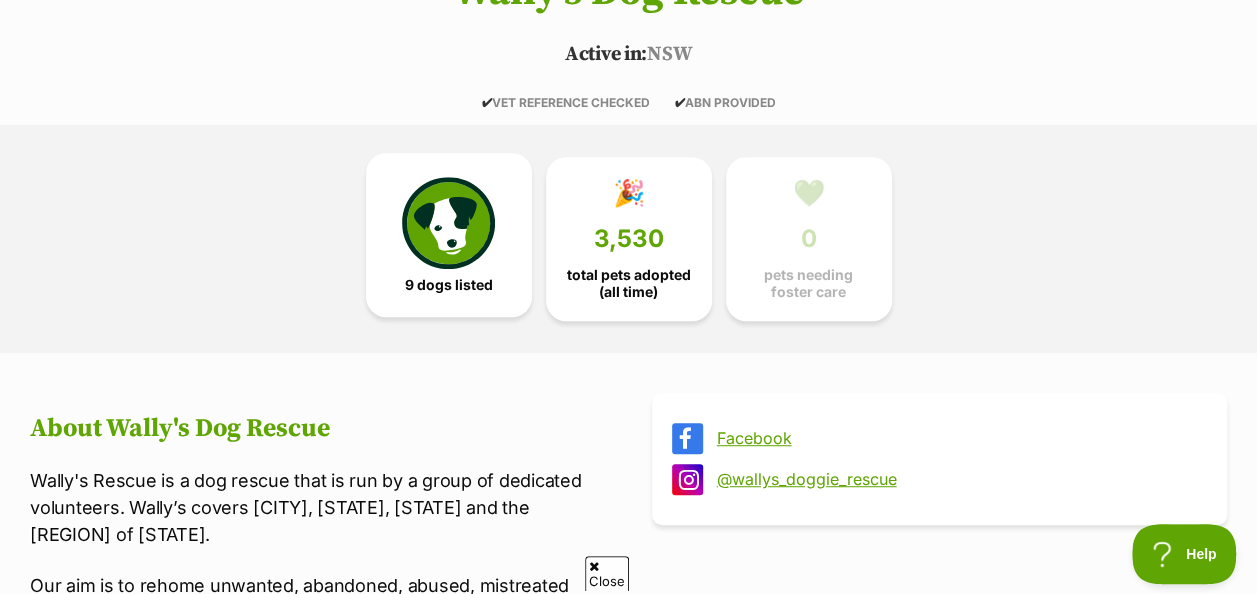 click at bounding box center (448, 223) 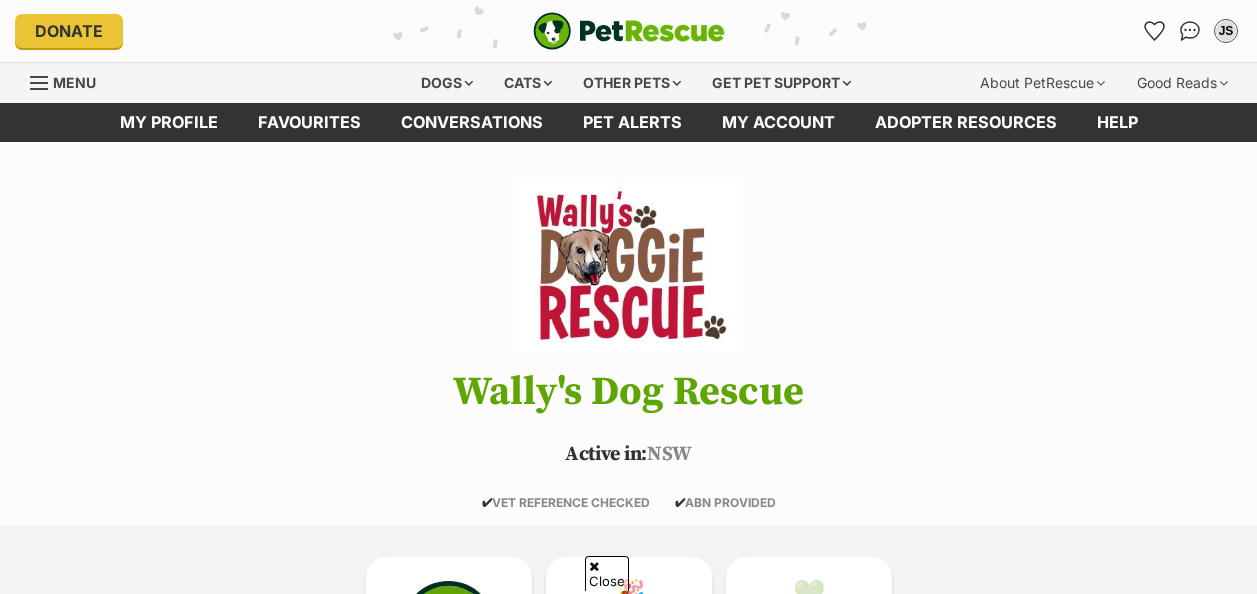 scroll, scrollTop: 1708, scrollLeft: 0, axis: vertical 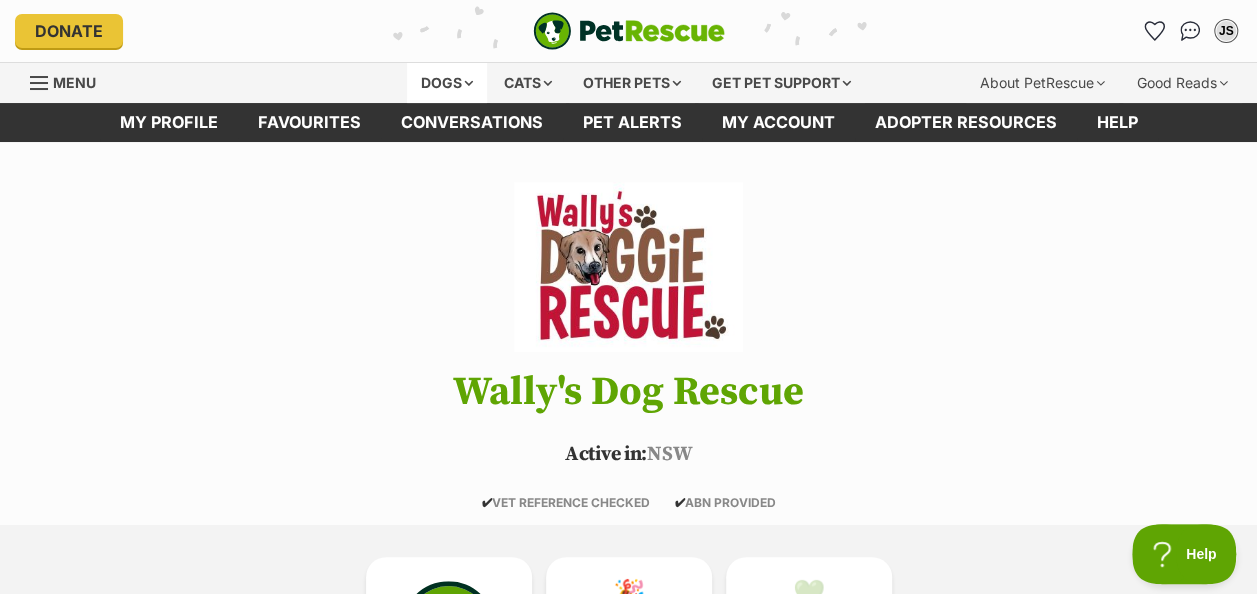 click on "Dogs" at bounding box center (447, 83) 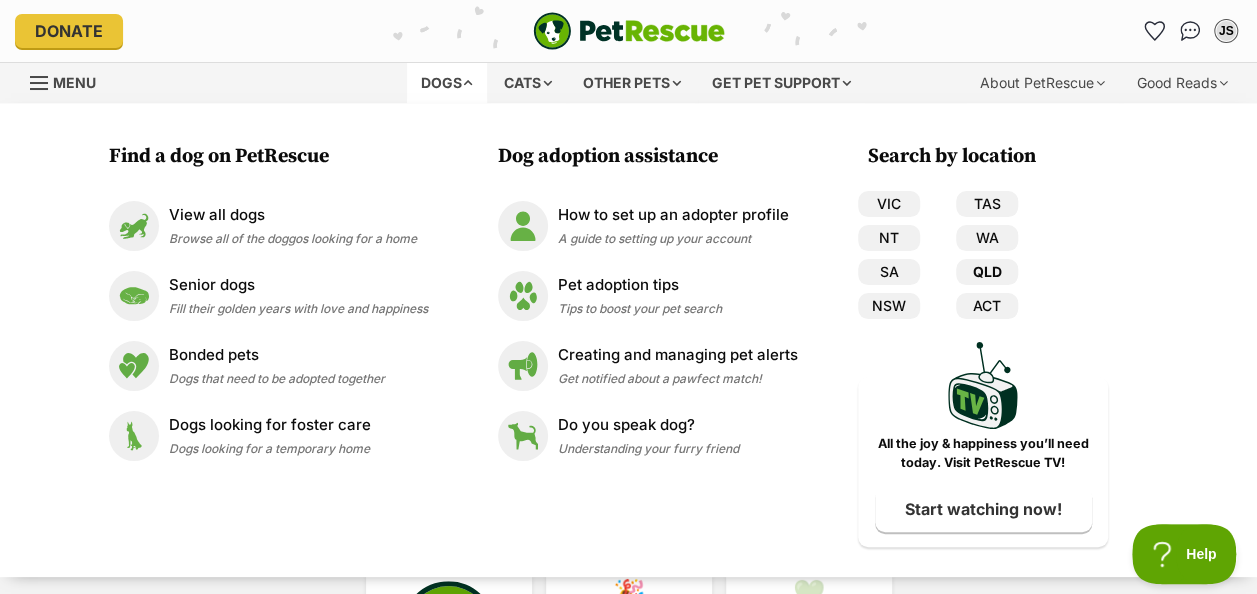 click on "QLD" at bounding box center [987, 272] 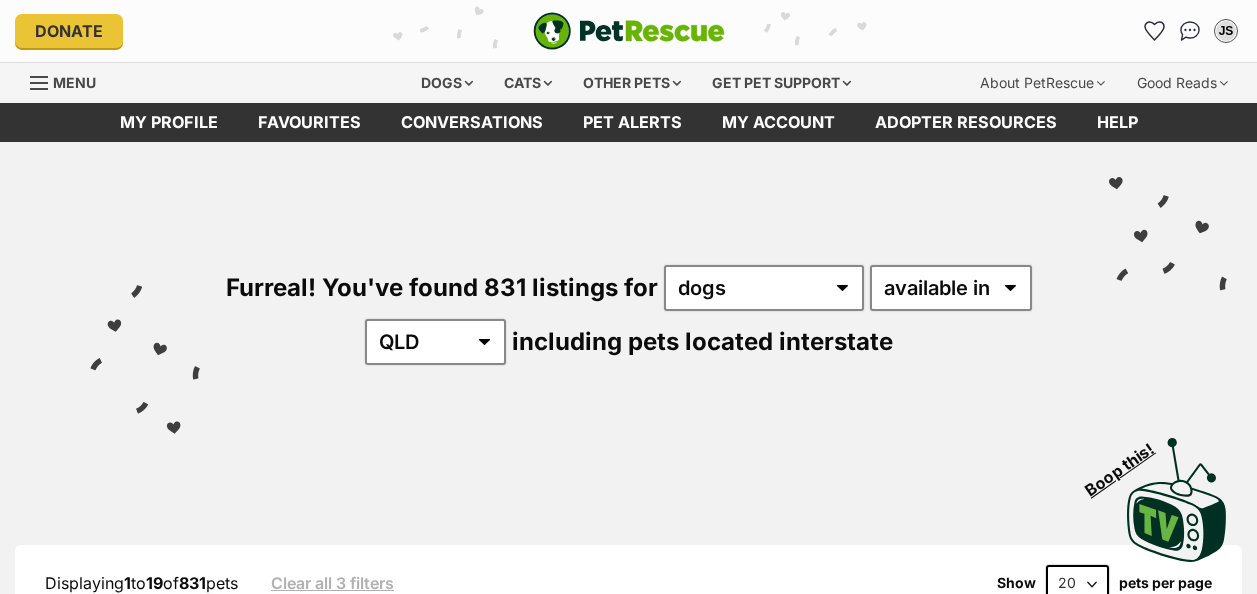scroll, scrollTop: 0, scrollLeft: 0, axis: both 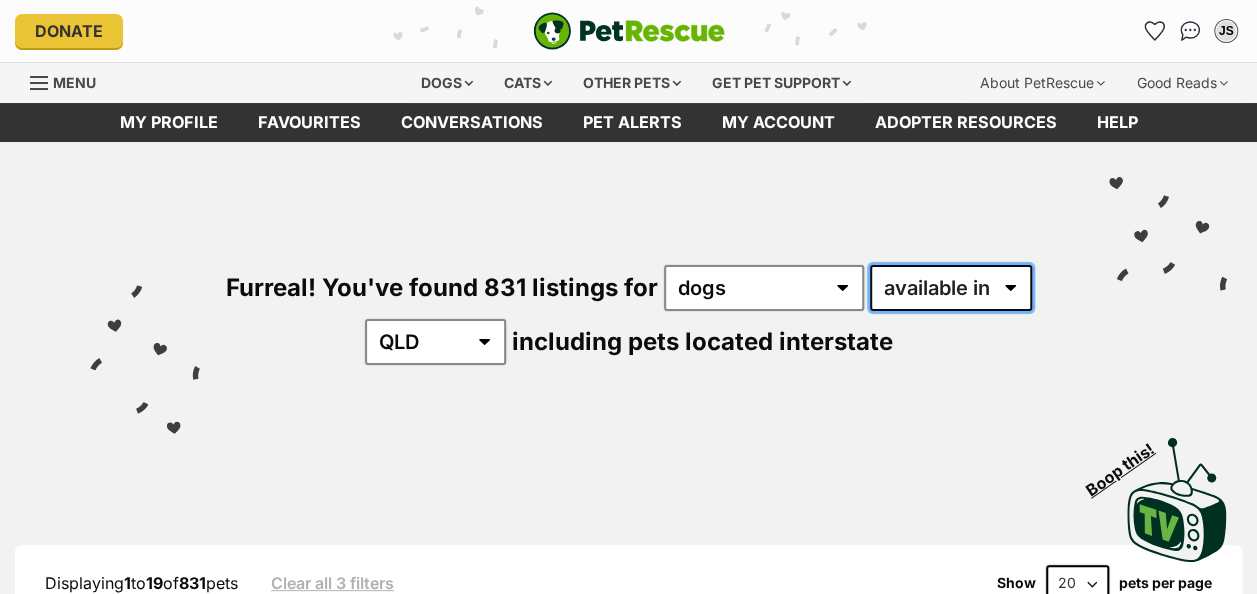click on "available in
located in" at bounding box center (951, 288) 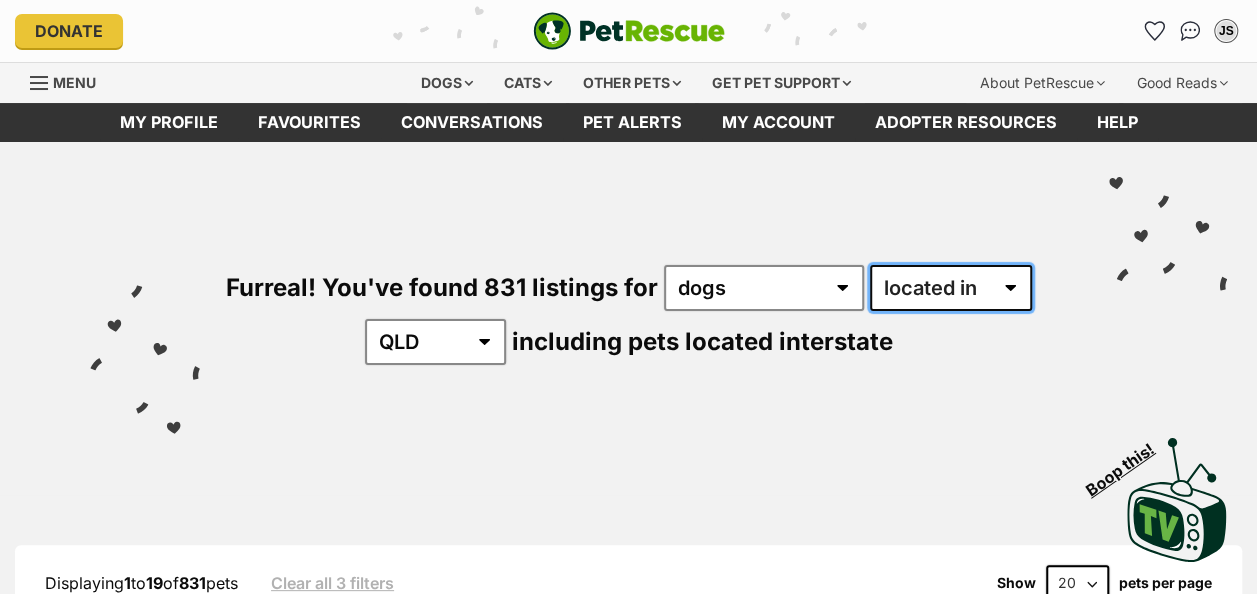 click on "available in
located in" at bounding box center [951, 288] 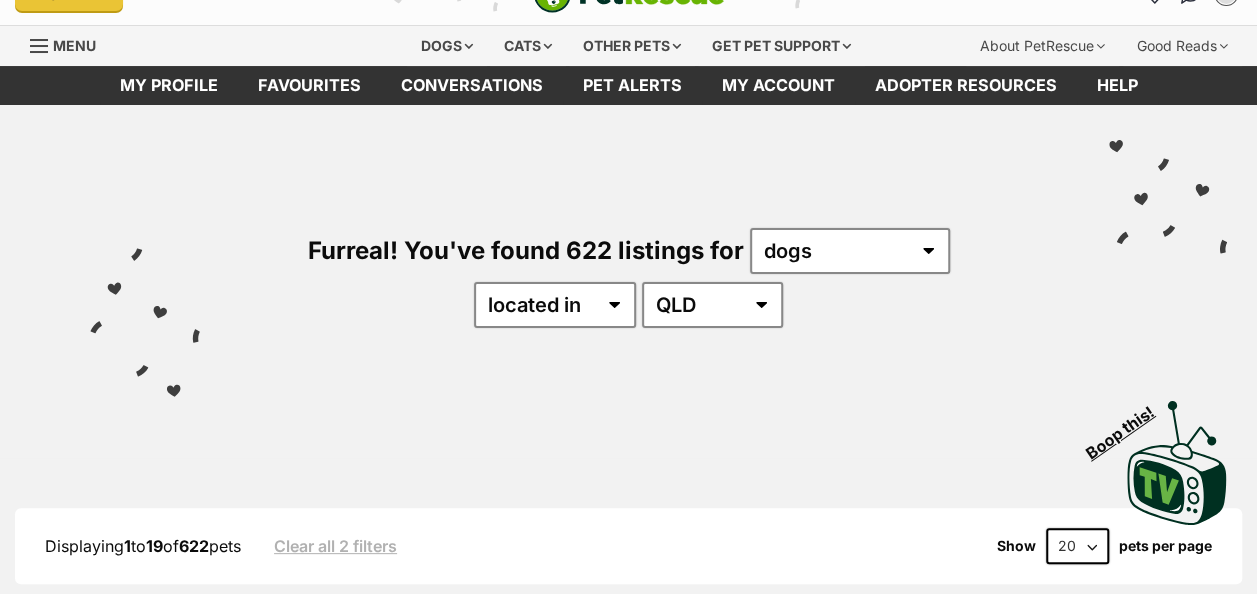 scroll, scrollTop: 40, scrollLeft: 0, axis: vertical 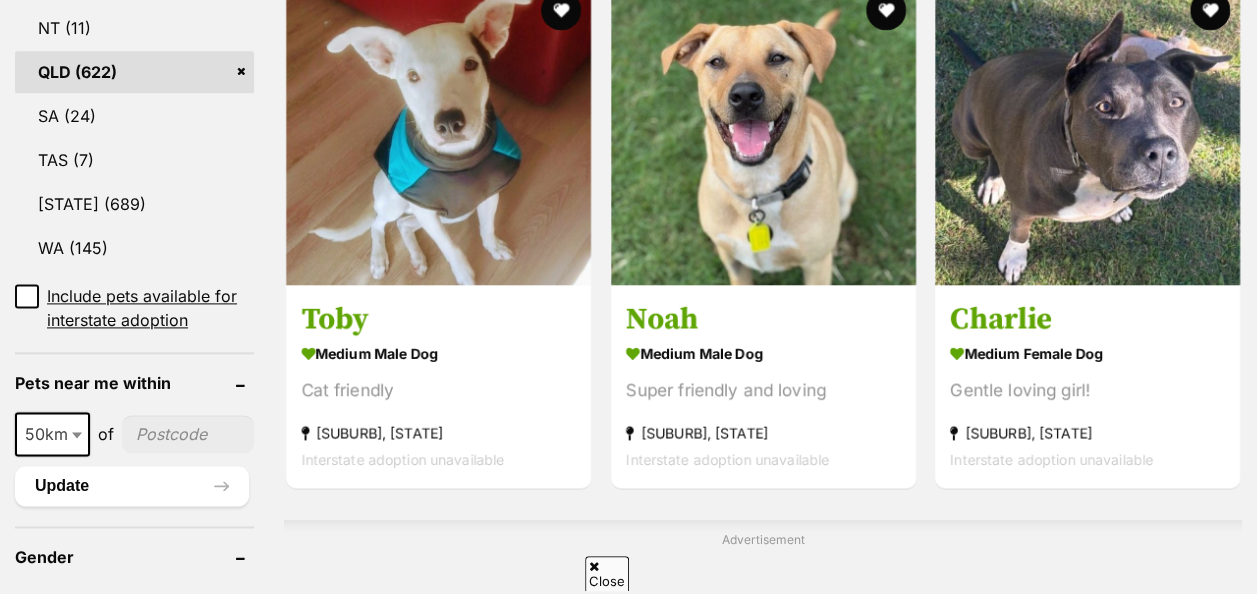 click 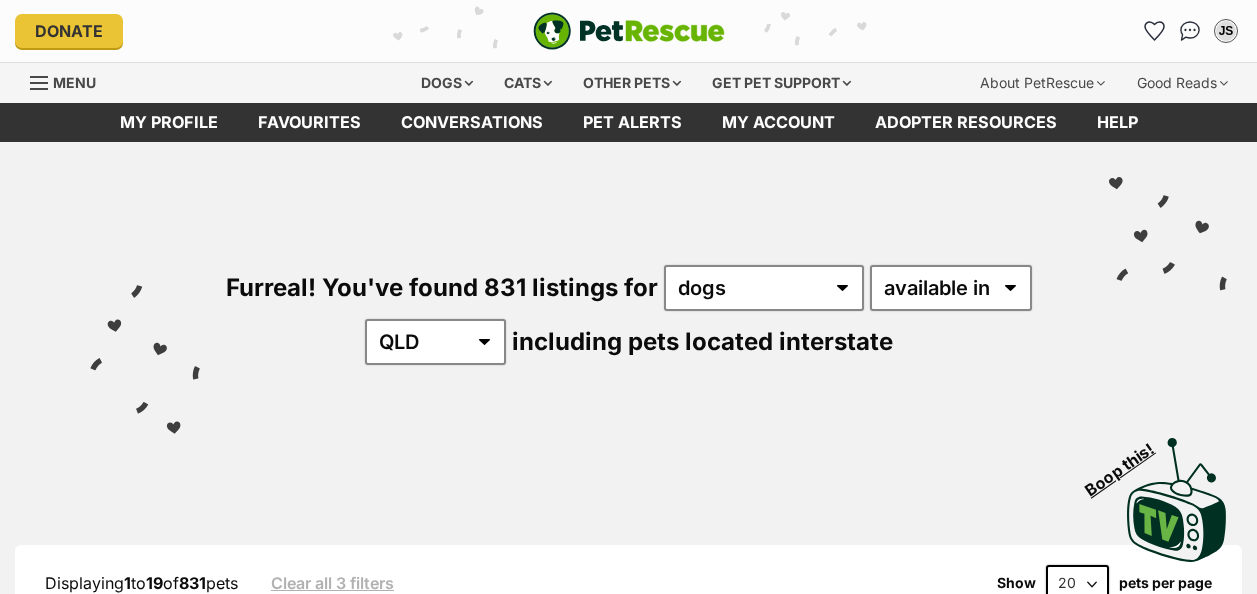 scroll, scrollTop: 0, scrollLeft: 0, axis: both 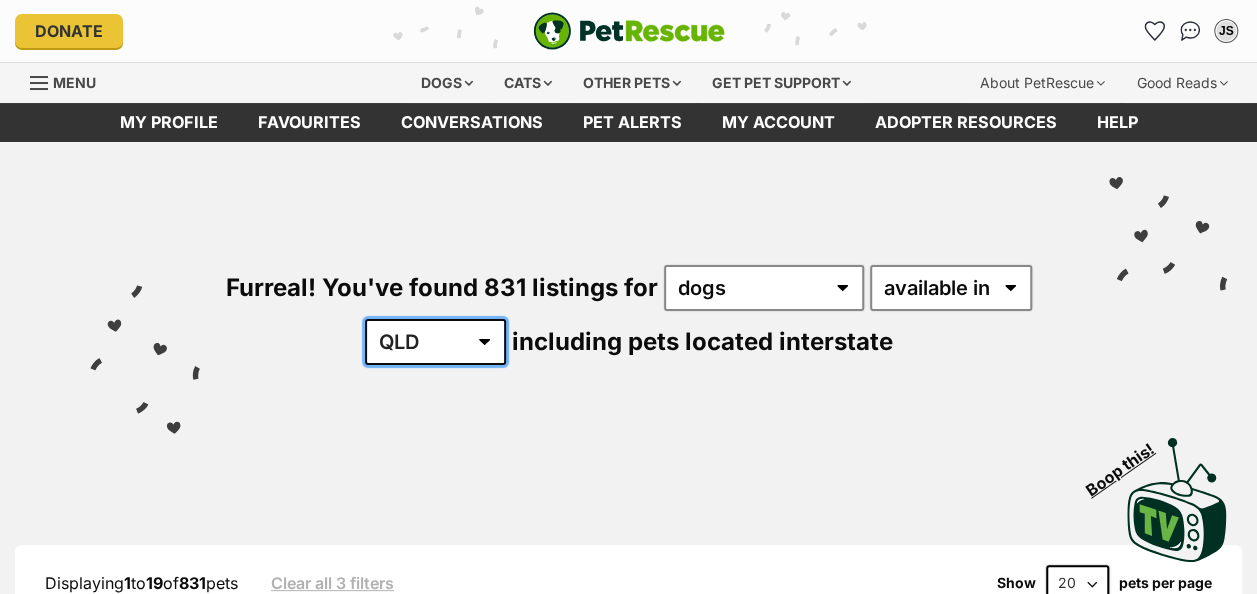 click on "Australia
ACT
NSW
NT
QLD
SA
TAS
VIC
WA" at bounding box center (435, 342) 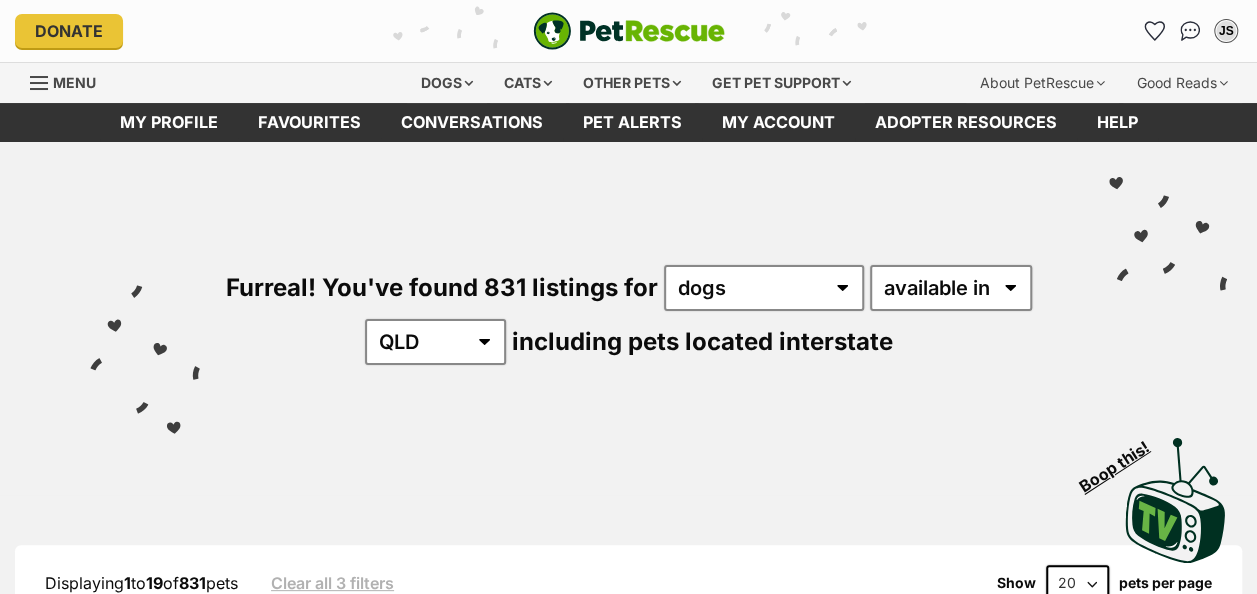 click on "Visit PetRescue TV (external site)
Boop this!" at bounding box center [628, 493] 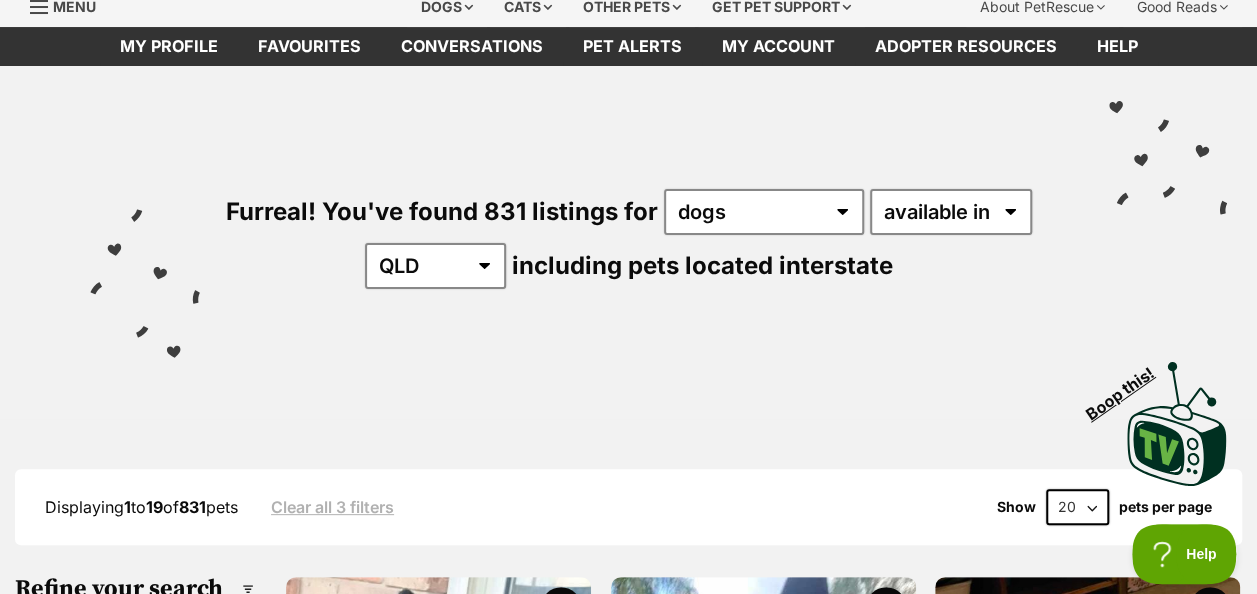 scroll, scrollTop: 0, scrollLeft: 0, axis: both 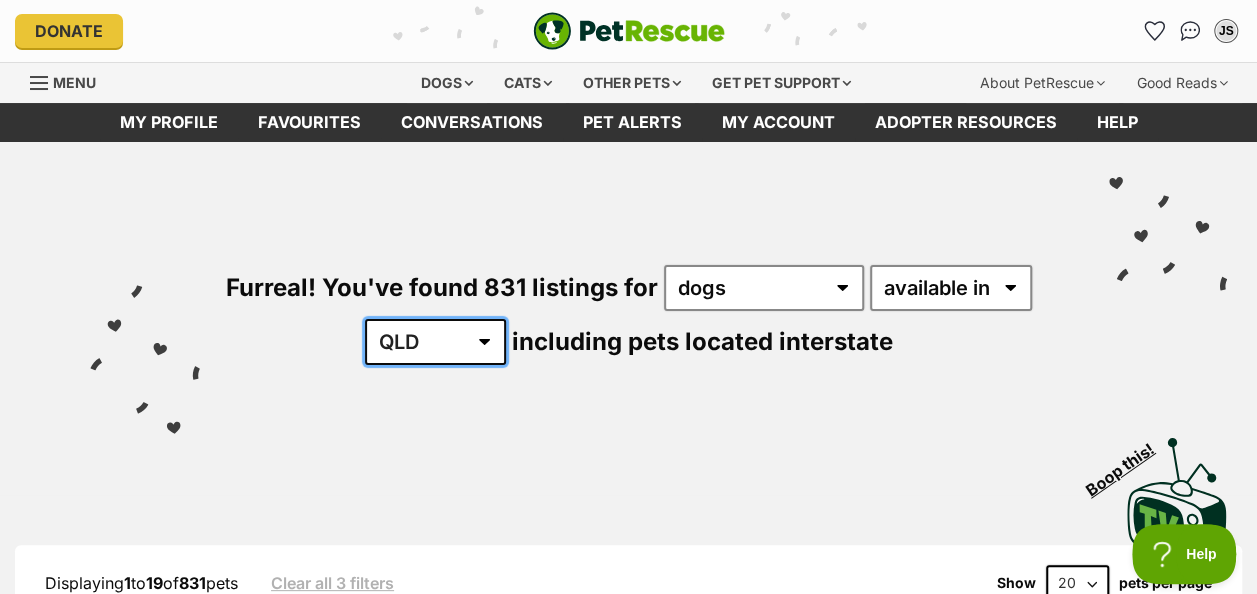click on "Australia
ACT
NSW
NT
QLD
SA
TAS
VIC
WA" at bounding box center [435, 342] 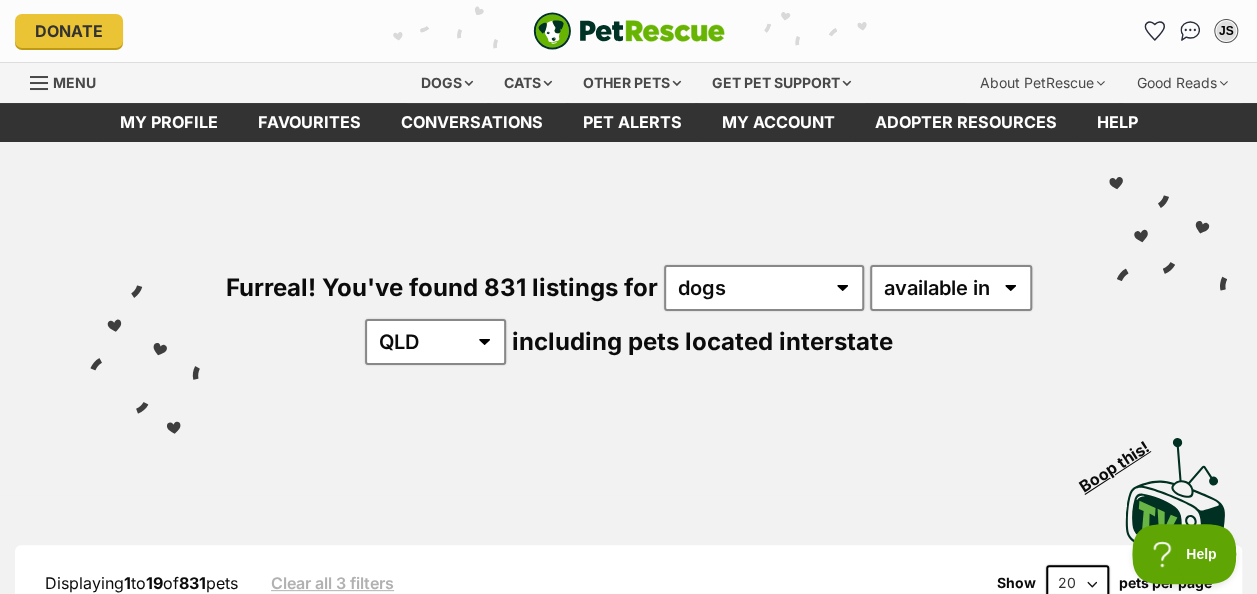 click on "Visit PetRescue TV (external site)
Boop this!" at bounding box center (628, 493) 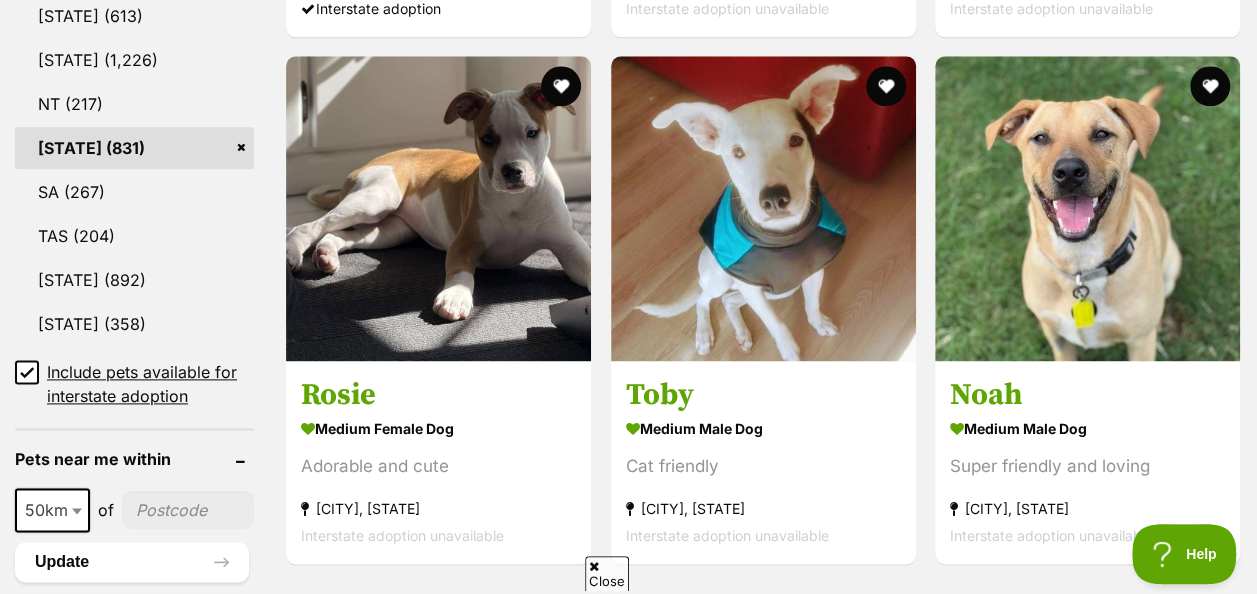 scroll, scrollTop: 1160, scrollLeft: 0, axis: vertical 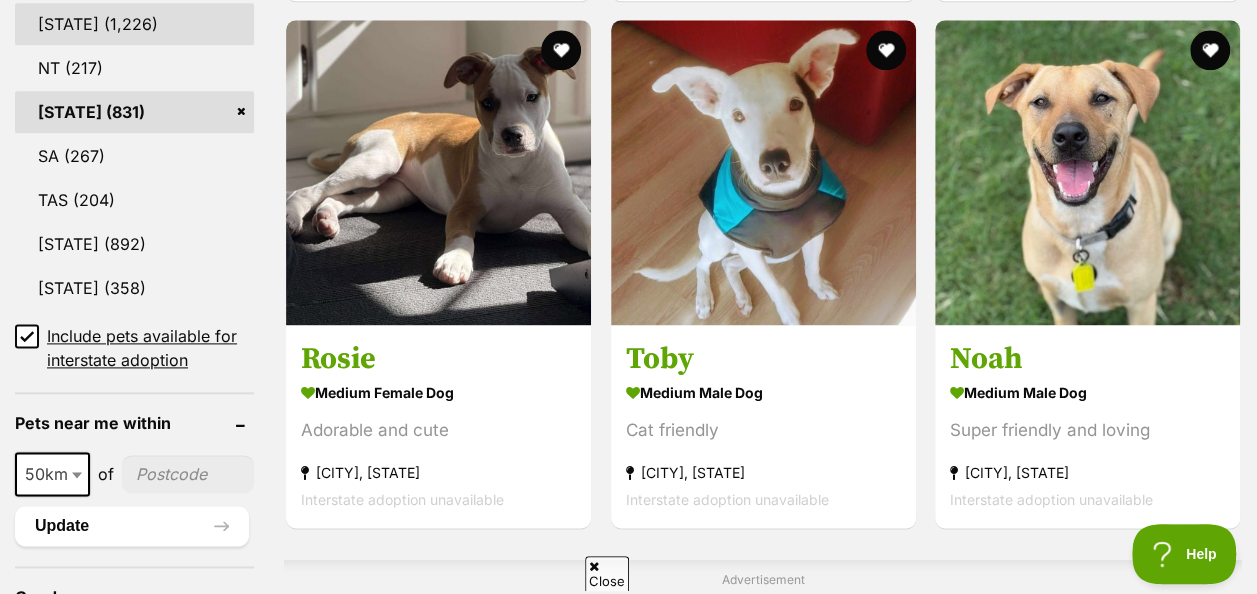 click on "NSW (1,226)" at bounding box center (134, 24) 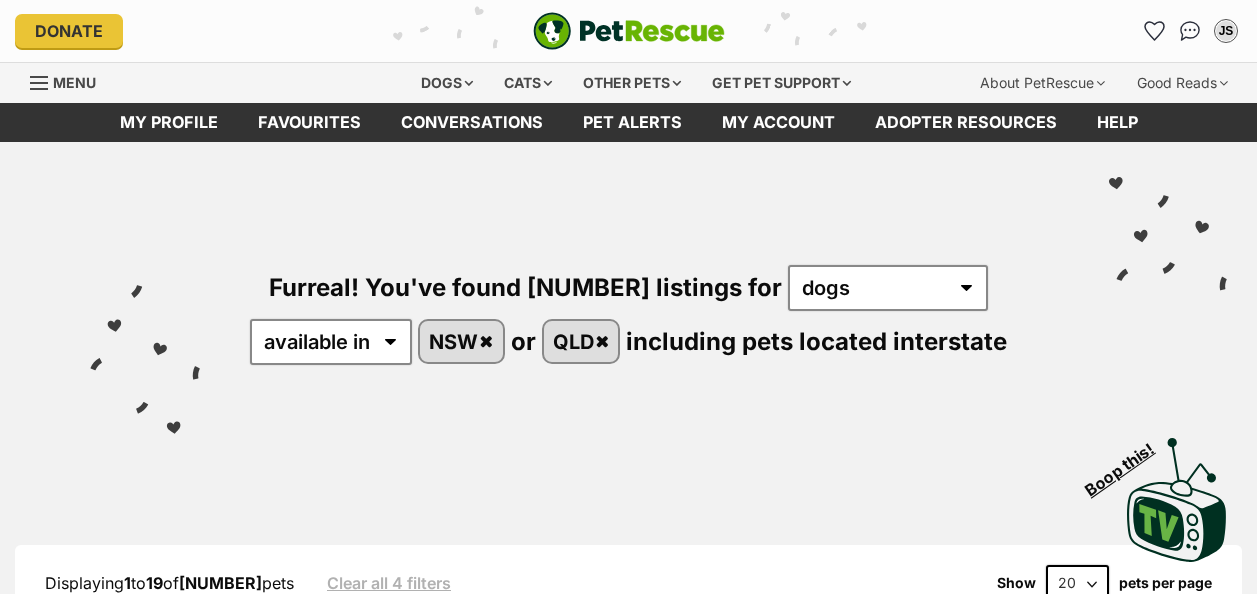 scroll, scrollTop: 0, scrollLeft: 0, axis: both 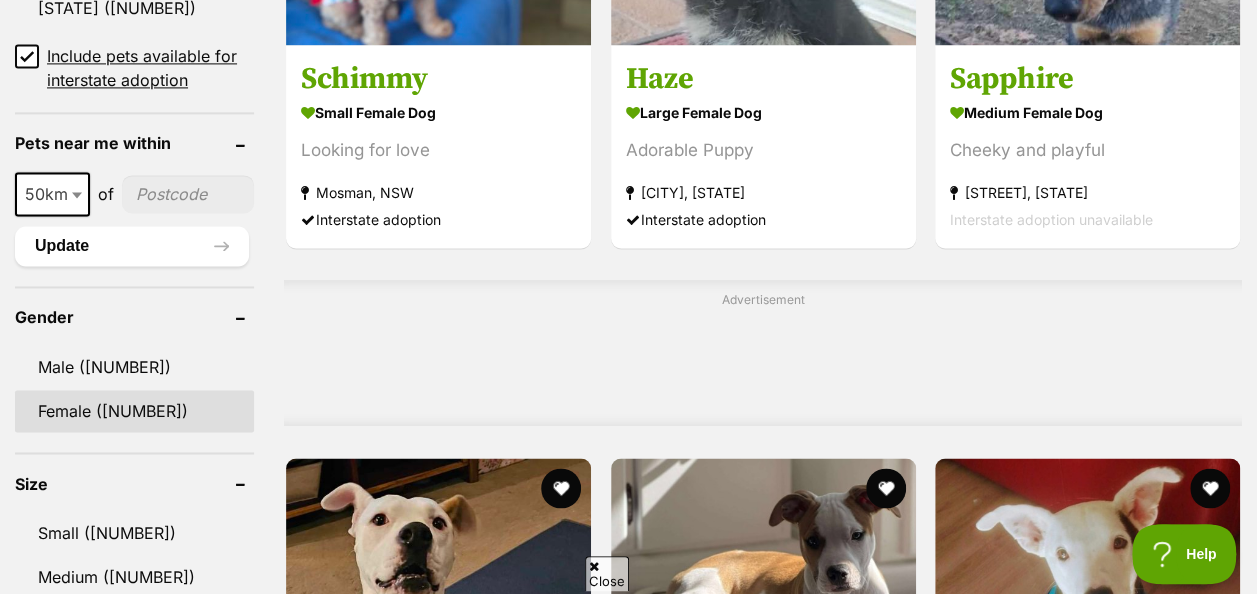 click on "Female (731)" at bounding box center (134, 411) 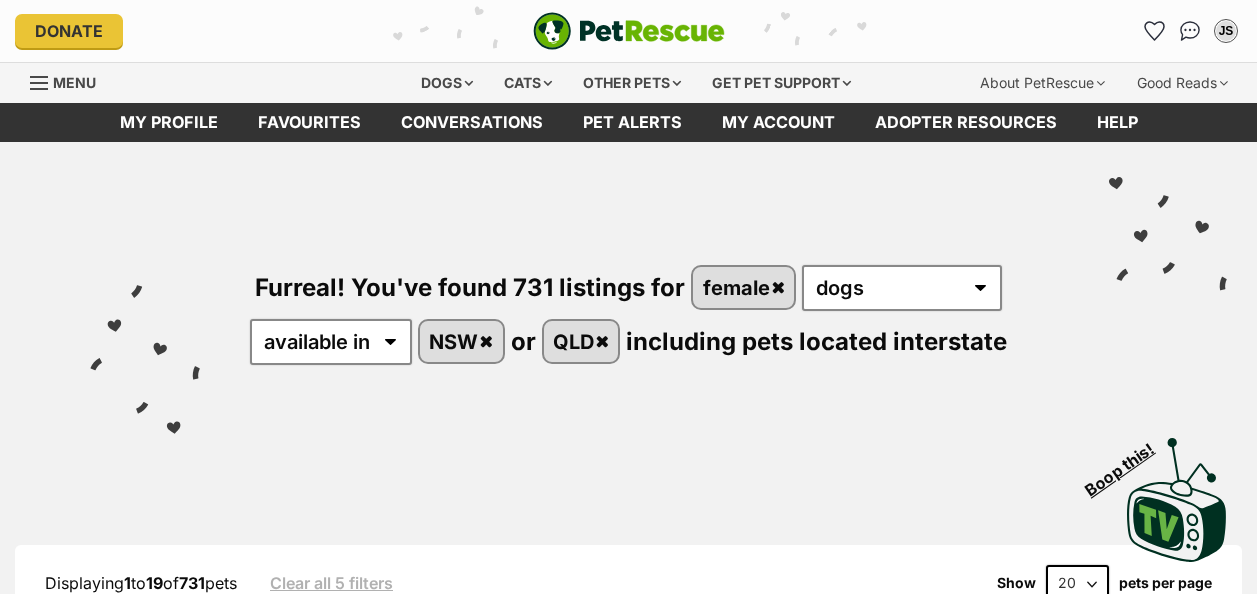 scroll, scrollTop: 0, scrollLeft: 0, axis: both 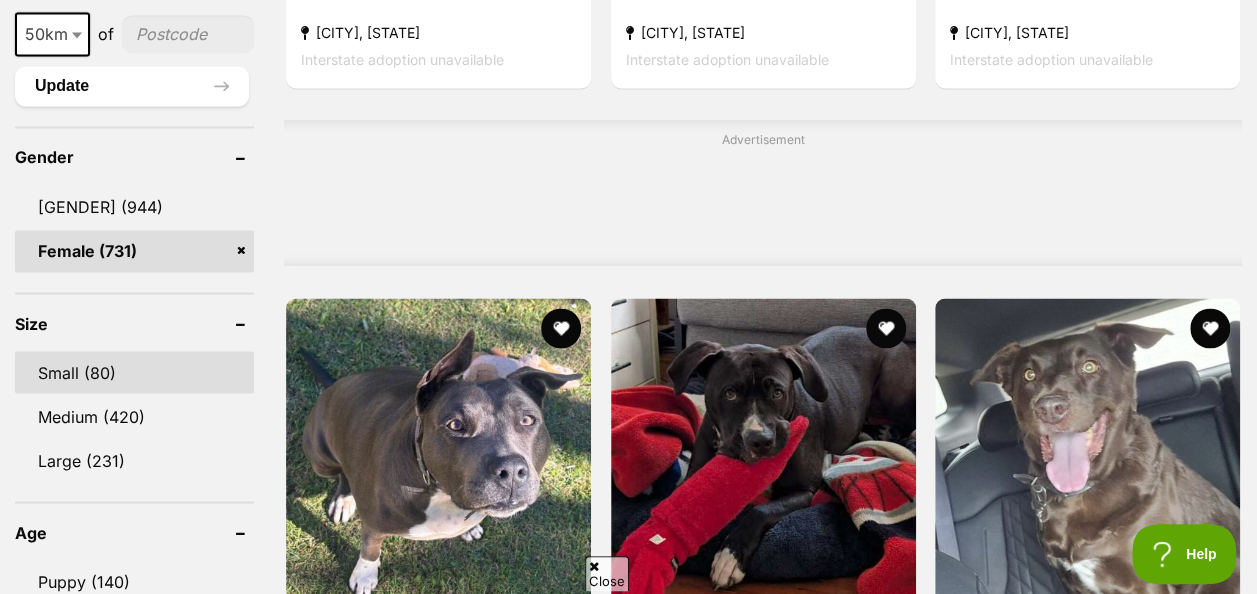 click on "Small (80)" at bounding box center (134, 372) 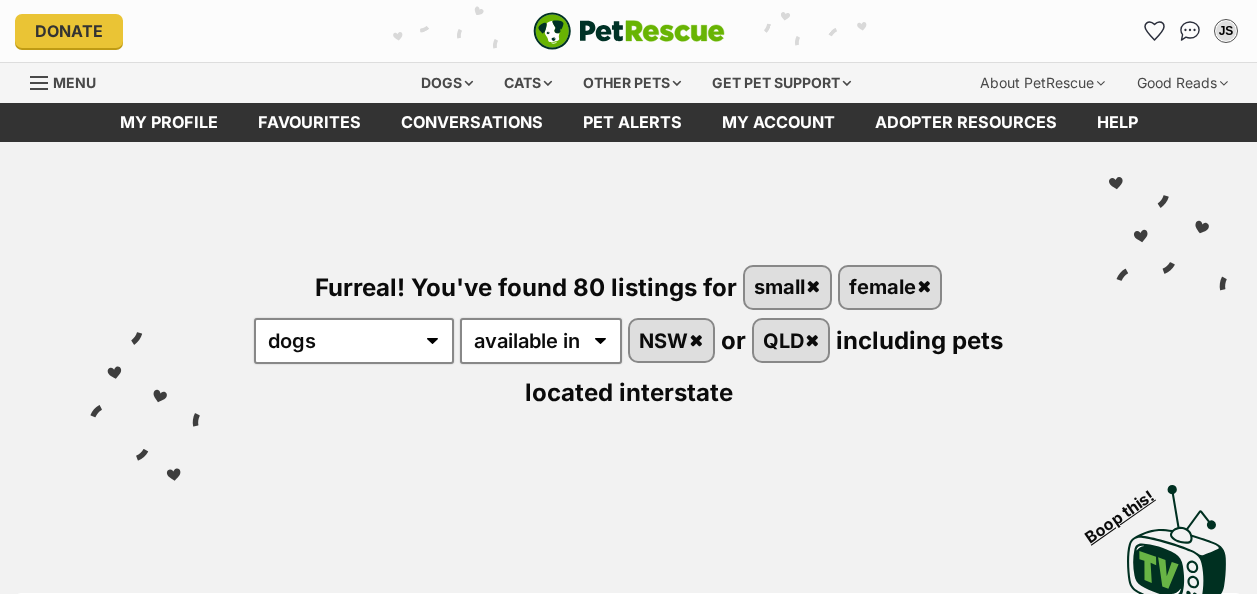 scroll, scrollTop: 0, scrollLeft: 0, axis: both 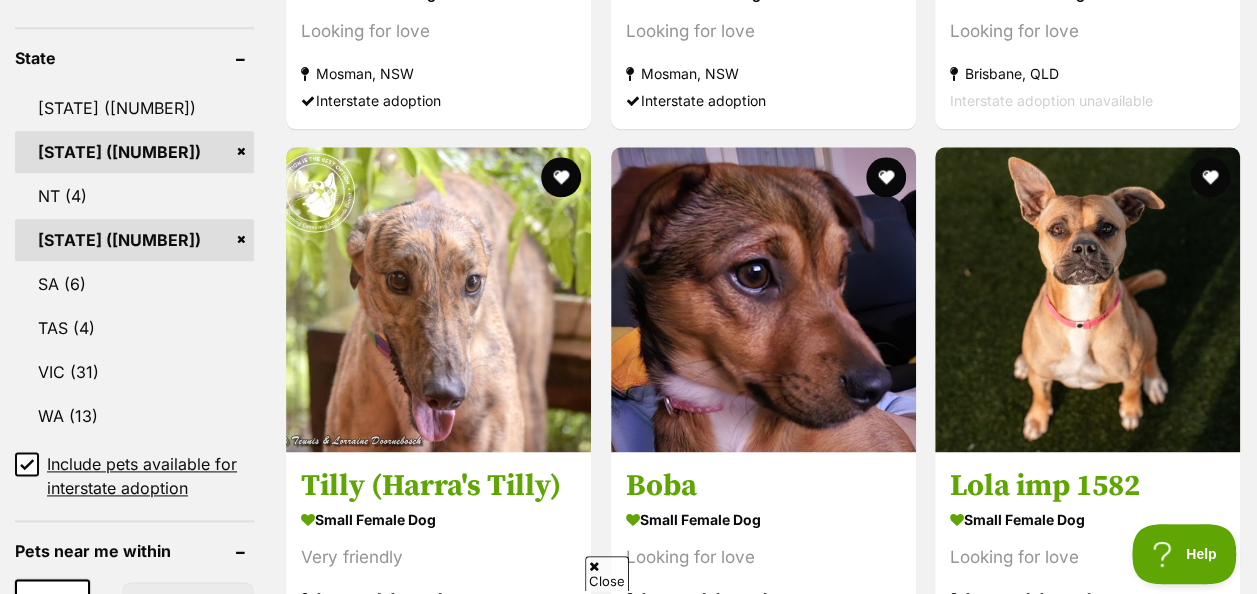 click on "[STATE] ([NUMBER])" at bounding box center [134, 152] 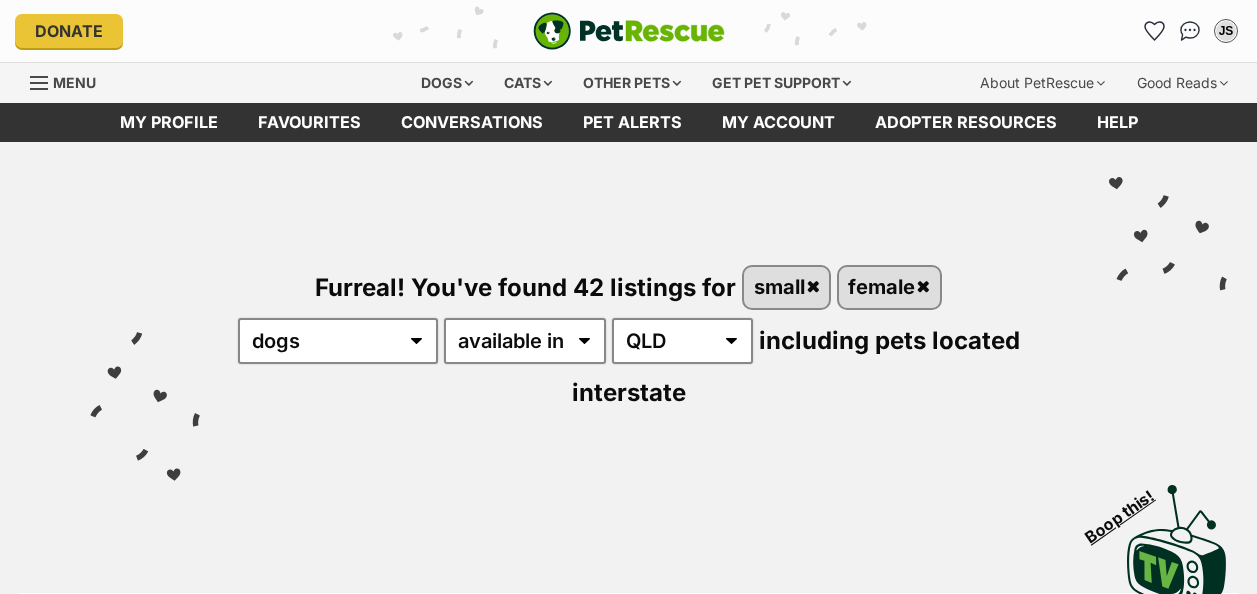 scroll, scrollTop: 0, scrollLeft: 0, axis: both 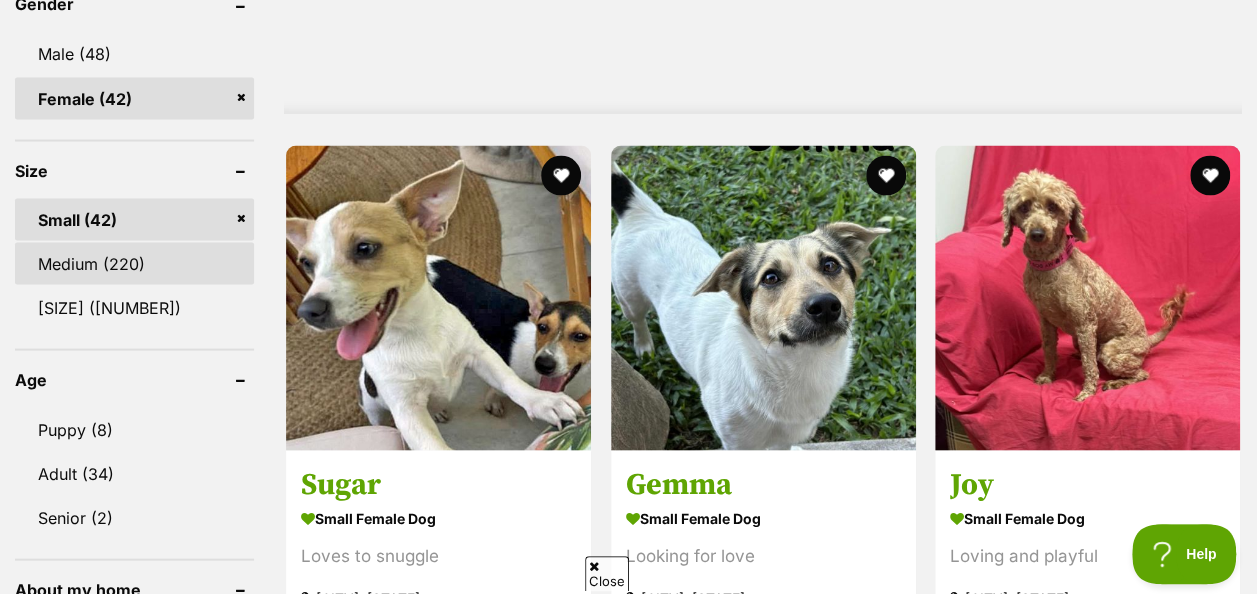 click on "Medium (220)" at bounding box center (134, 263) 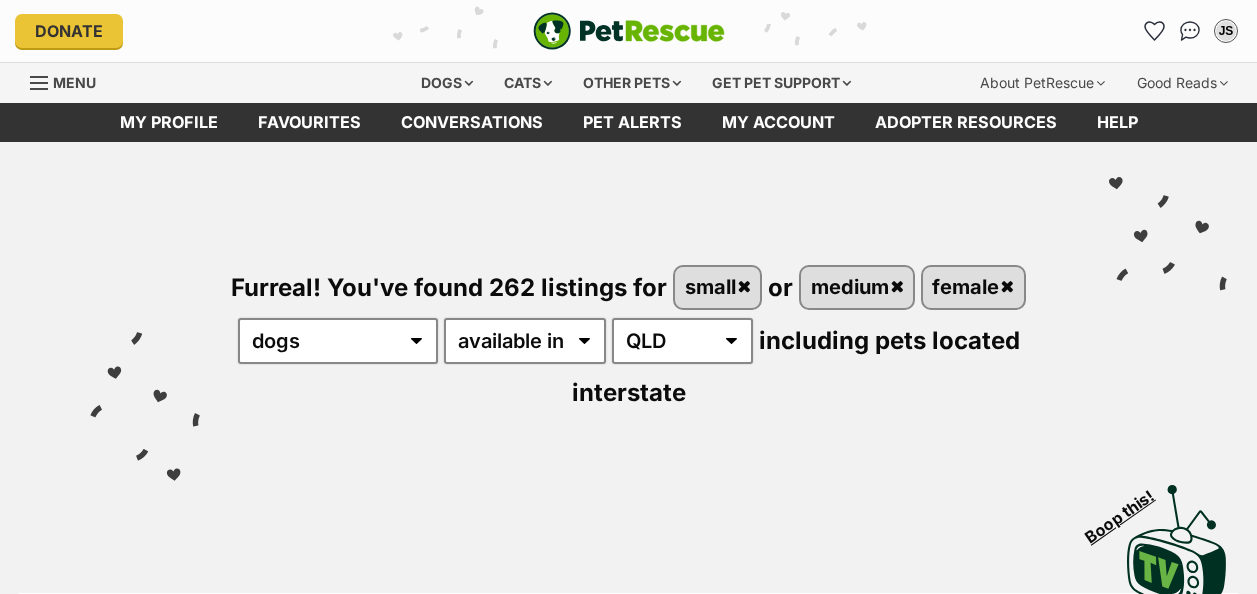 scroll, scrollTop: 0, scrollLeft: 0, axis: both 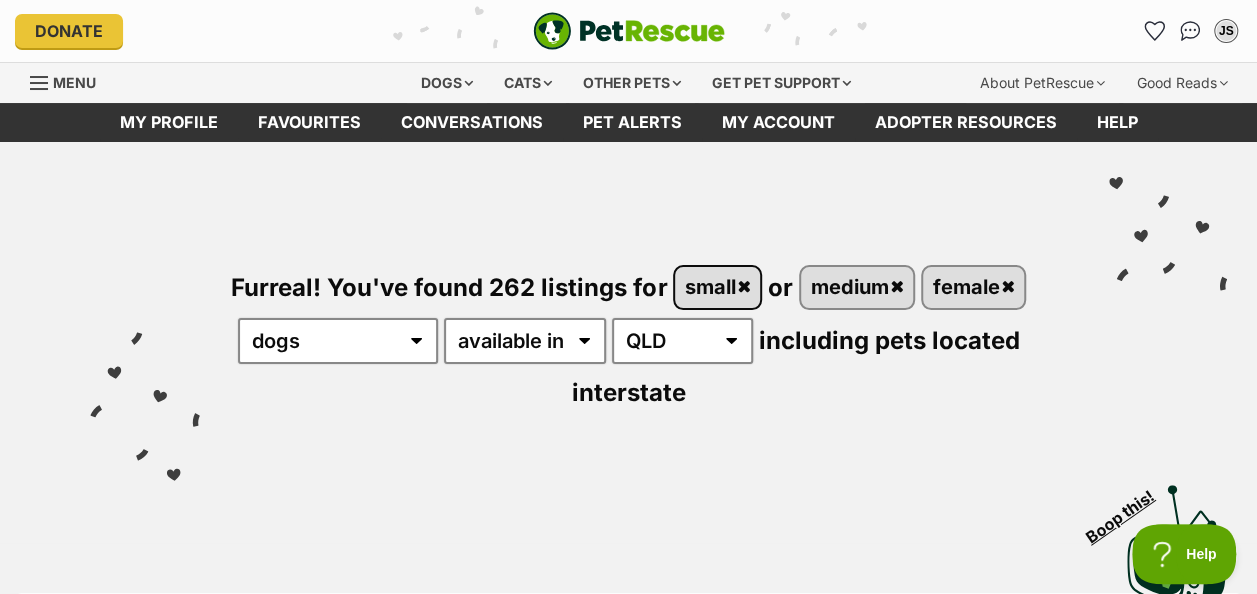 click on "small" at bounding box center [717, 287] 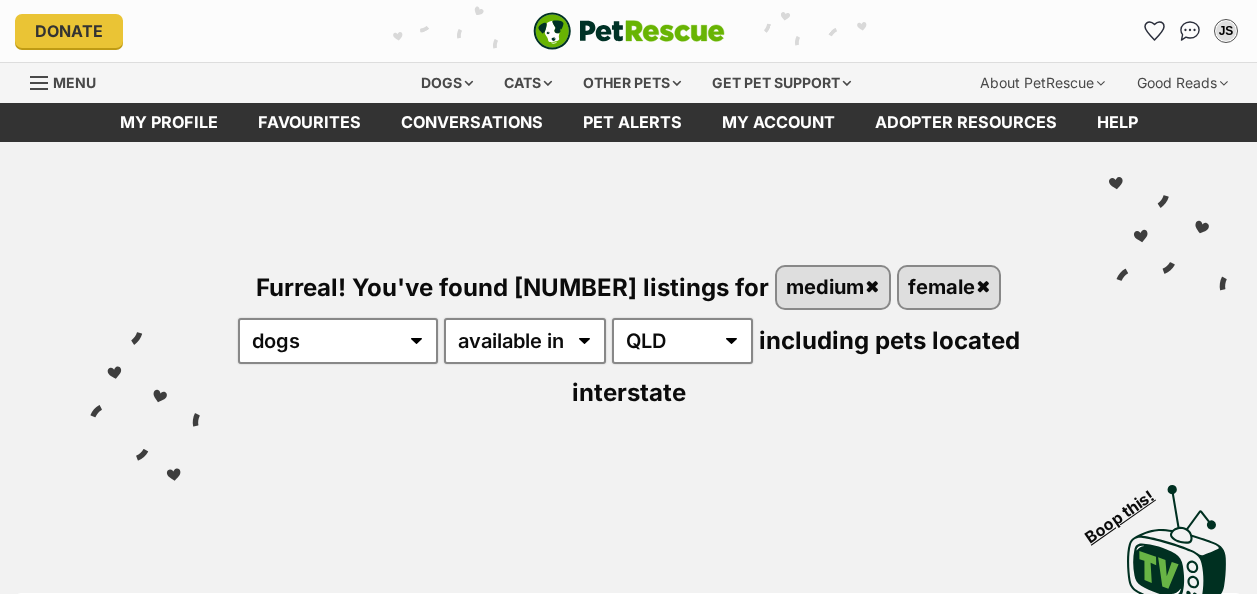 scroll, scrollTop: 0, scrollLeft: 0, axis: both 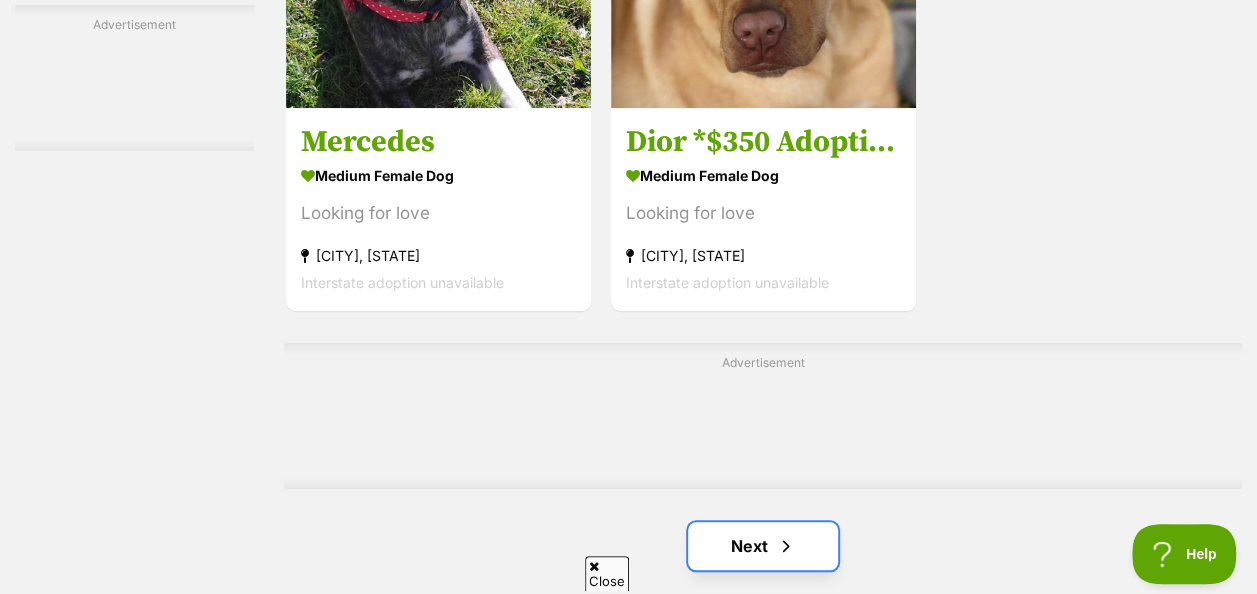click at bounding box center (786, 546) 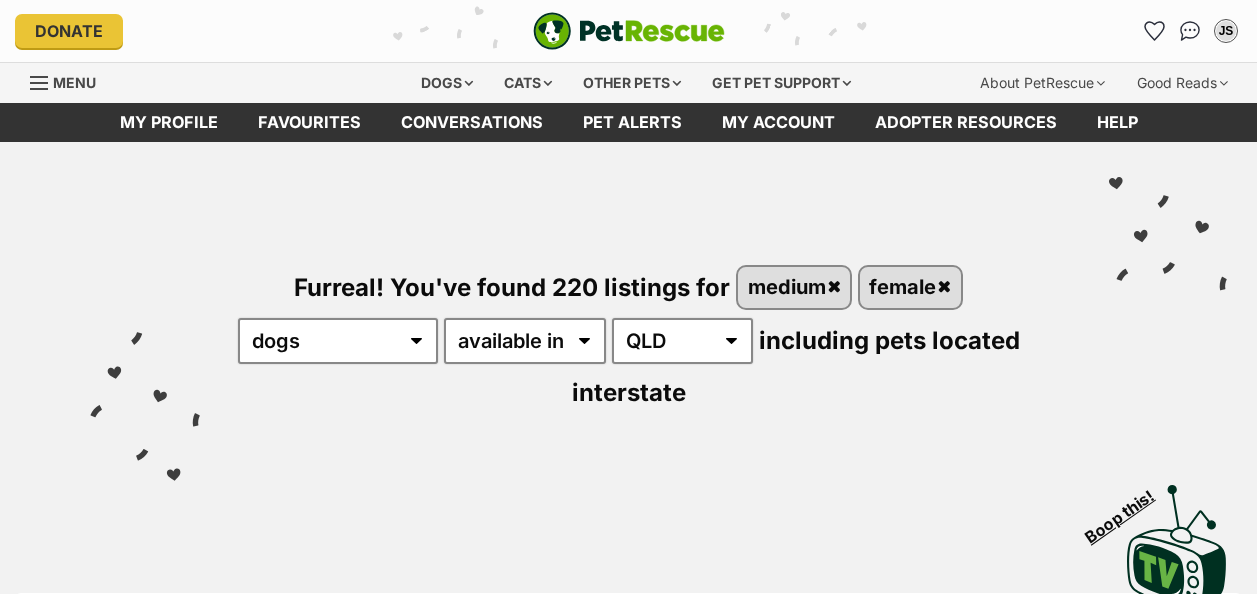 scroll, scrollTop: 40, scrollLeft: 0, axis: vertical 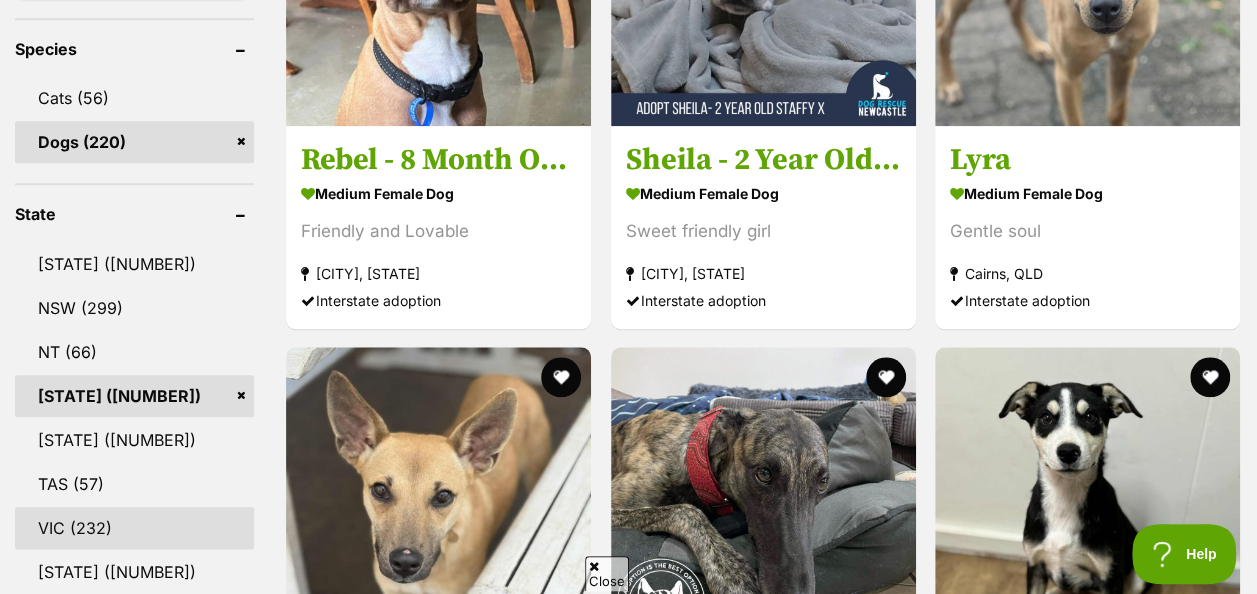 click on "VIC (232)" at bounding box center [134, 528] 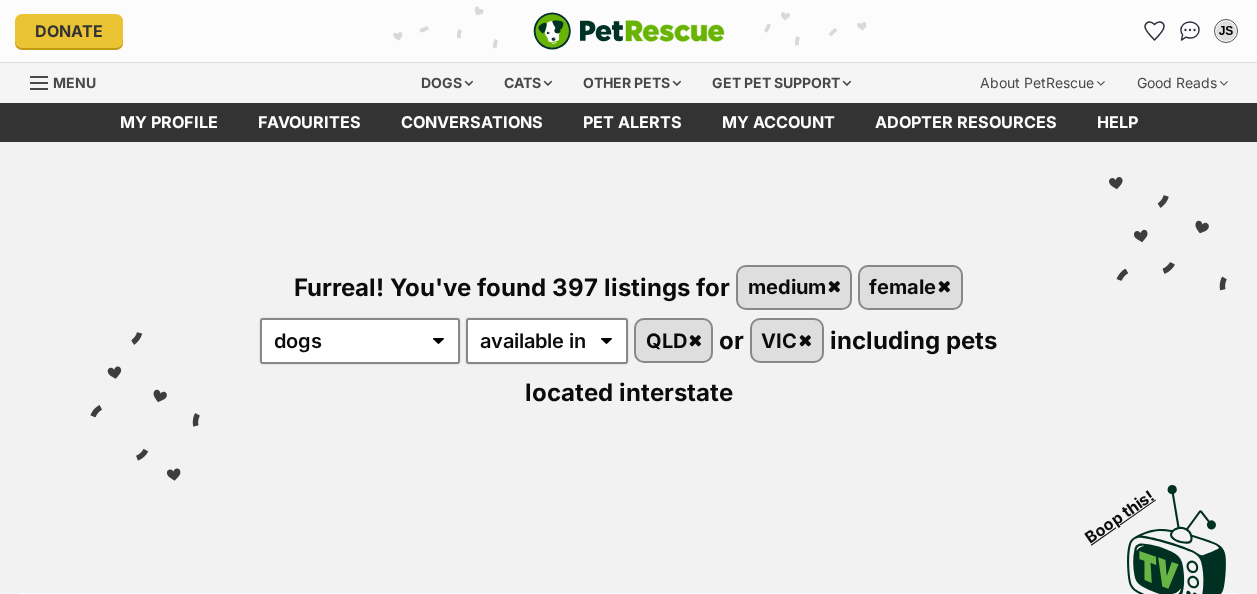 scroll, scrollTop: 0, scrollLeft: 0, axis: both 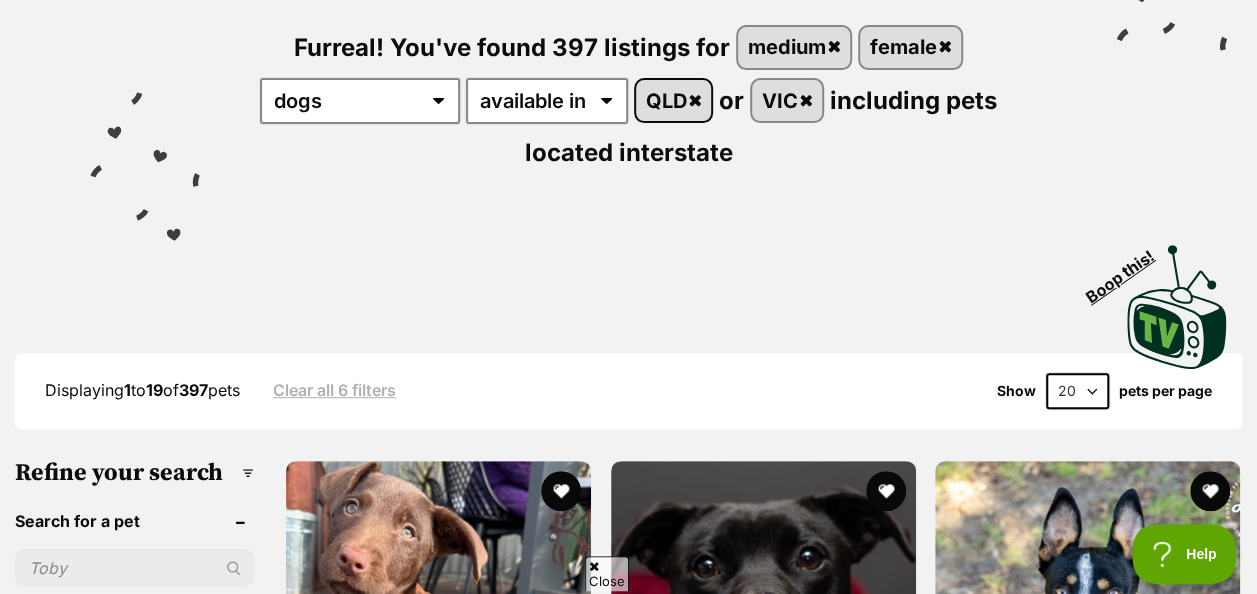 click on "QLD" at bounding box center (673, 100) 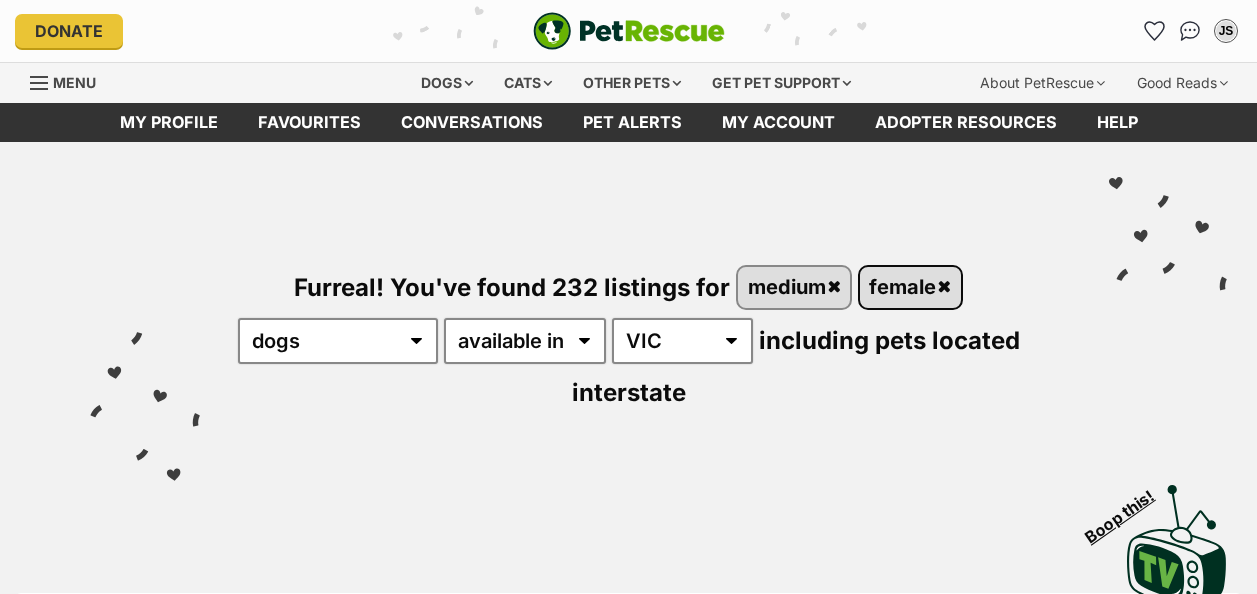 scroll, scrollTop: 0, scrollLeft: 0, axis: both 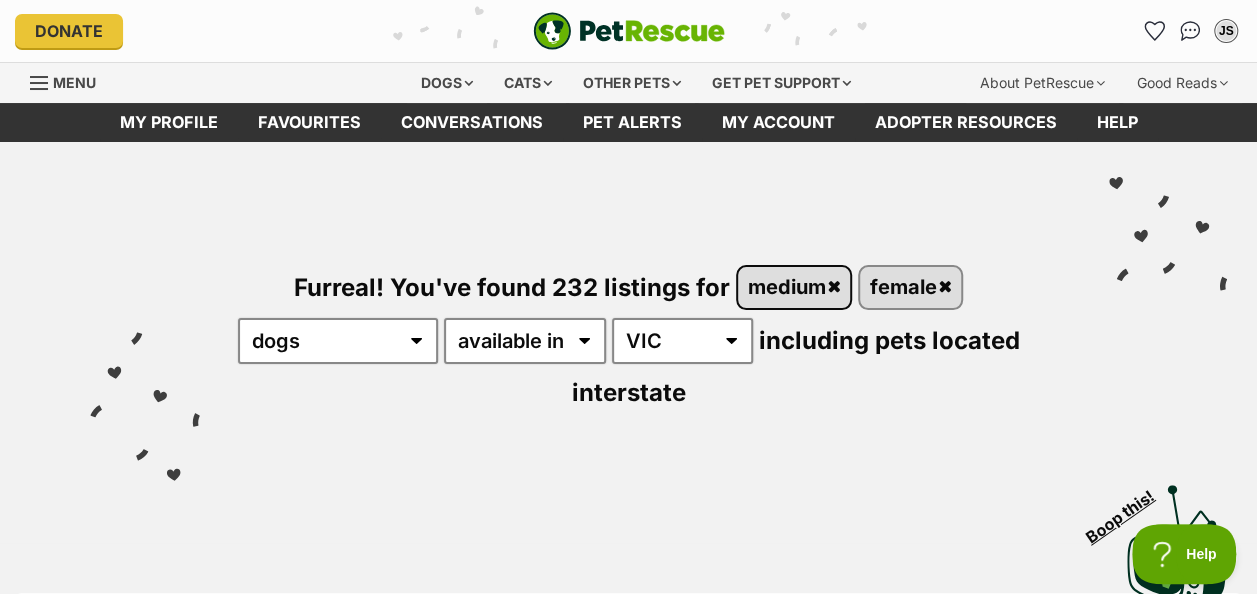 click on "medium" at bounding box center [794, 287] 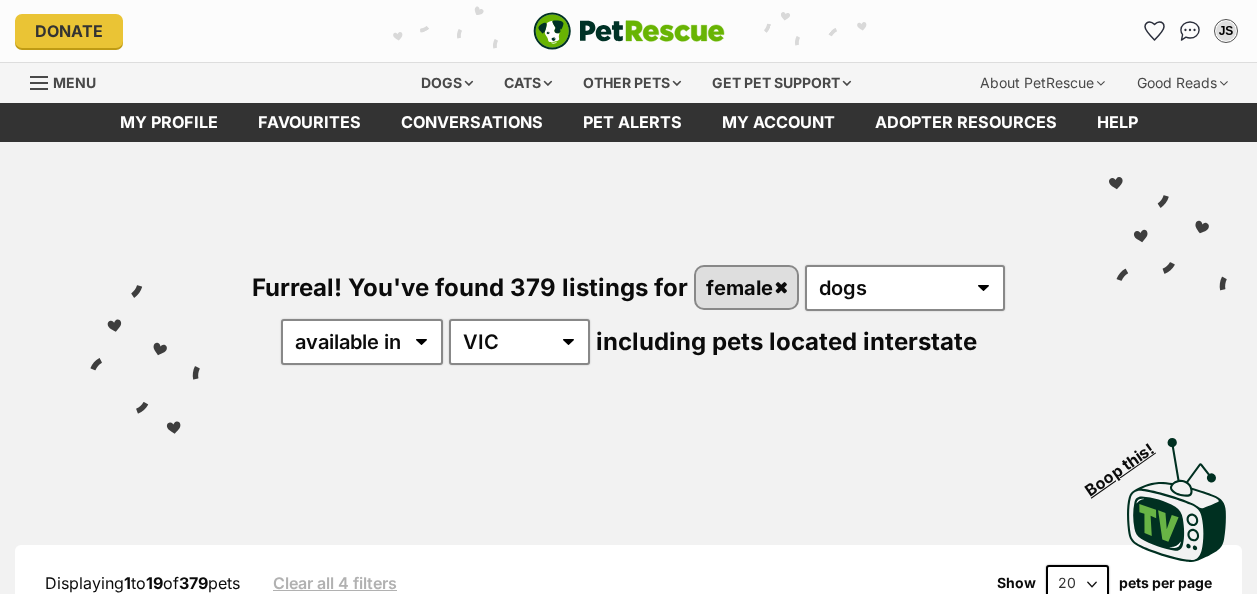scroll, scrollTop: 40, scrollLeft: 0, axis: vertical 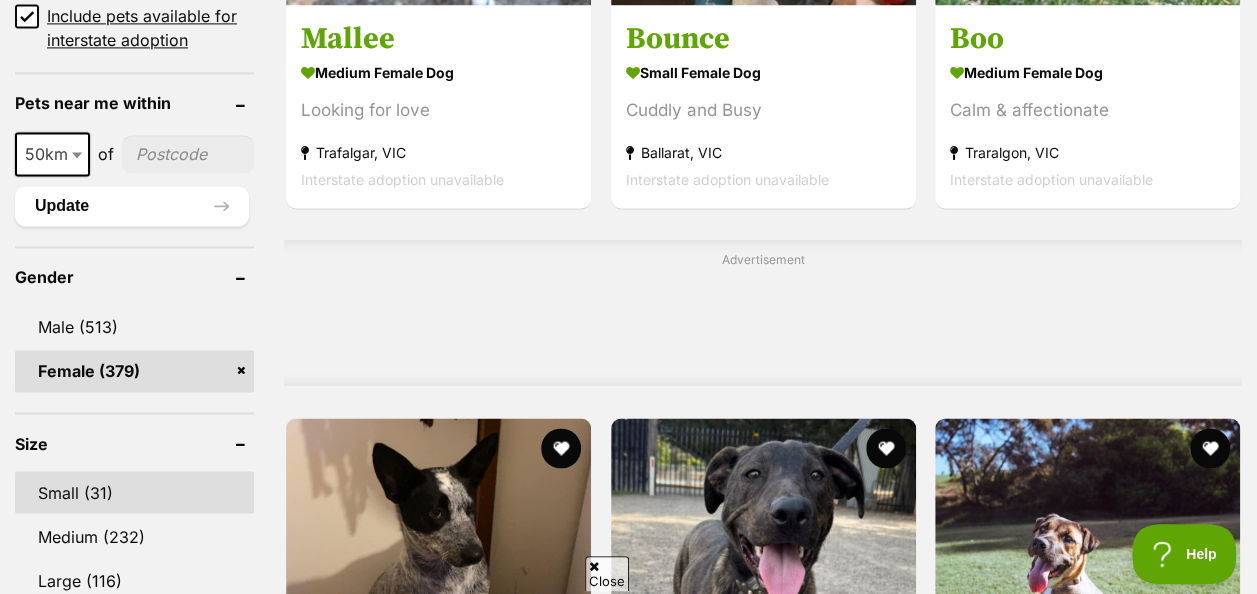 click on "Small (31)" at bounding box center [134, 492] 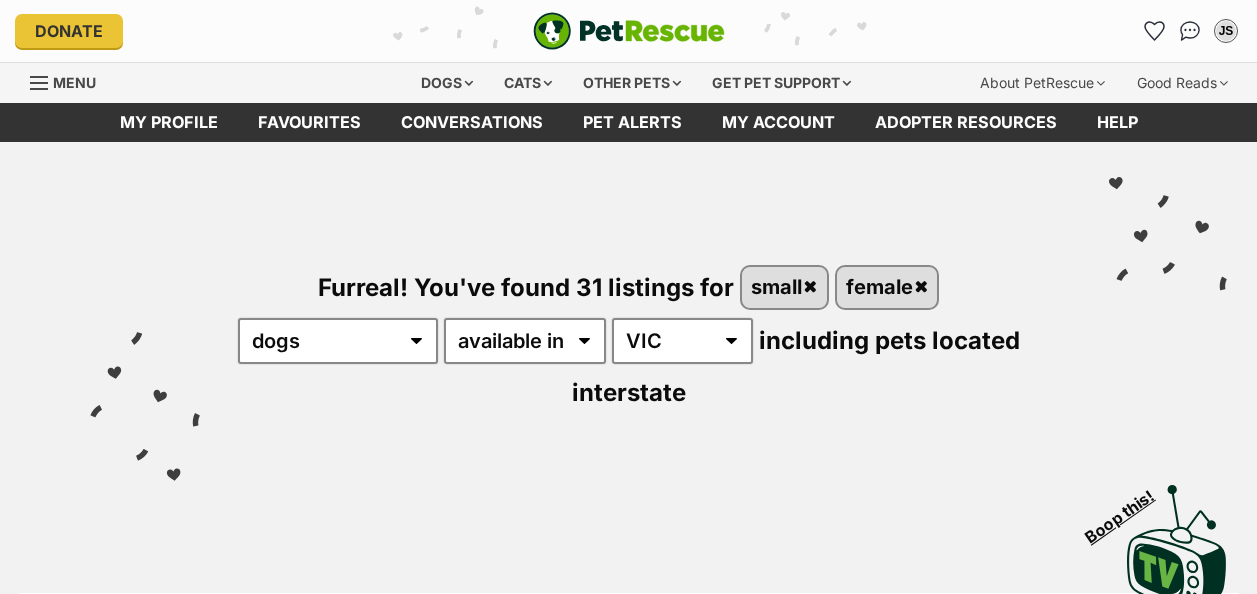 scroll, scrollTop: 0, scrollLeft: 0, axis: both 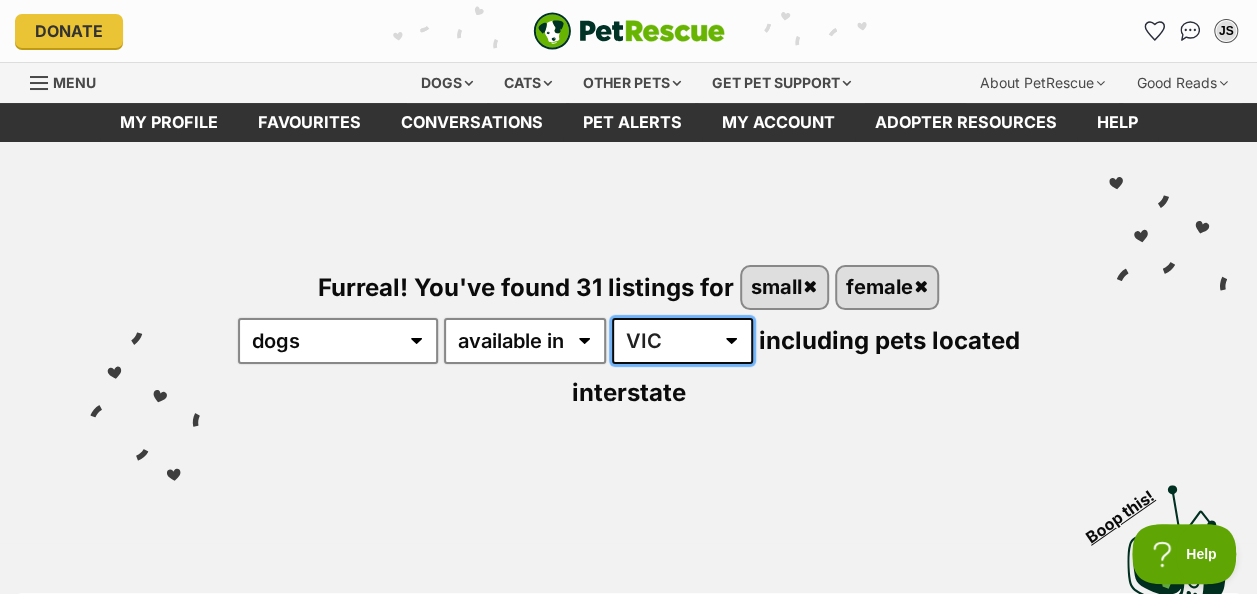 click on "Australia
ACT
NSW
NT
QLD
SA
TAS
VIC
WA" at bounding box center (682, 341) 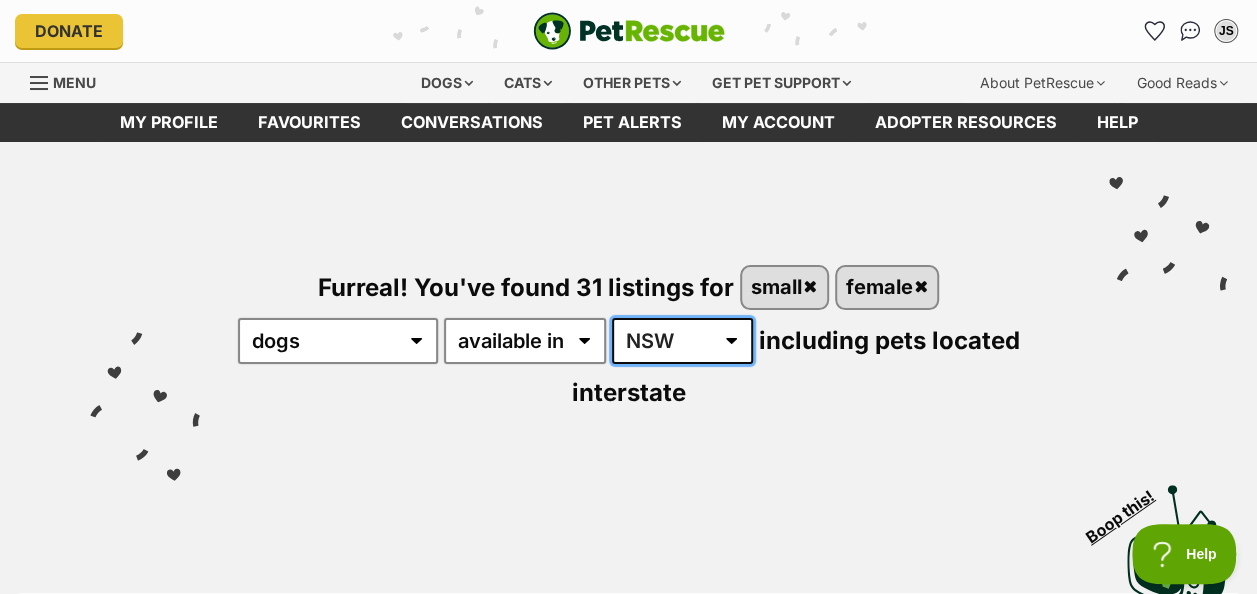 click on "Australia
ACT
NSW
NT
QLD
SA
TAS
VIC
WA" at bounding box center [682, 341] 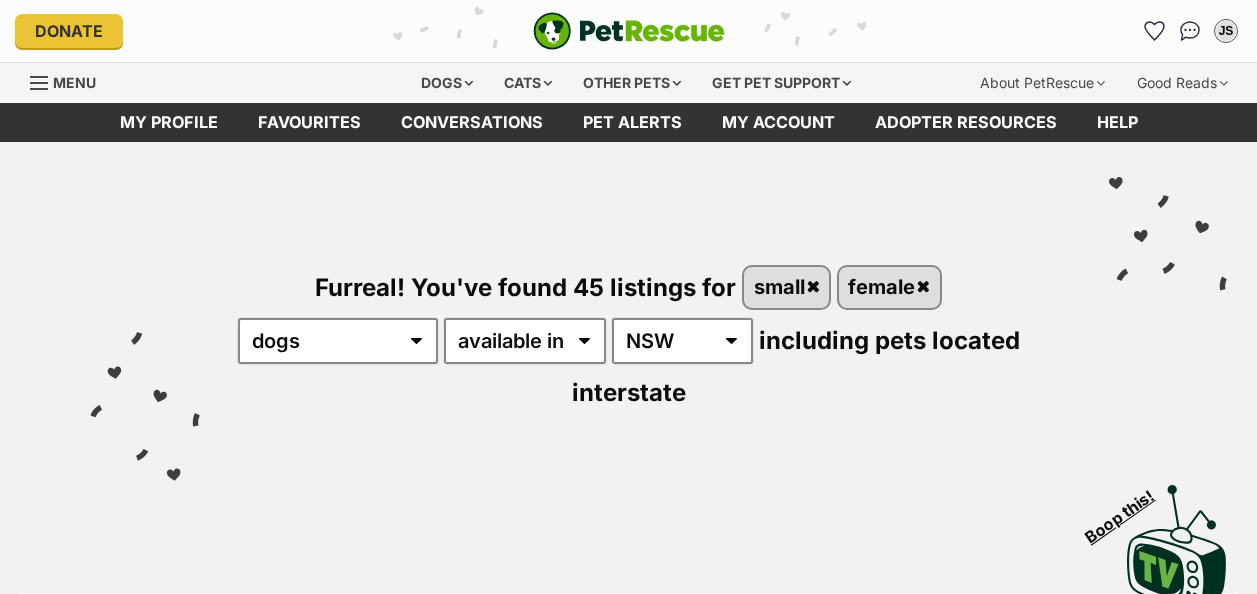 scroll, scrollTop: 0, scrollLeft: 0, axis: both 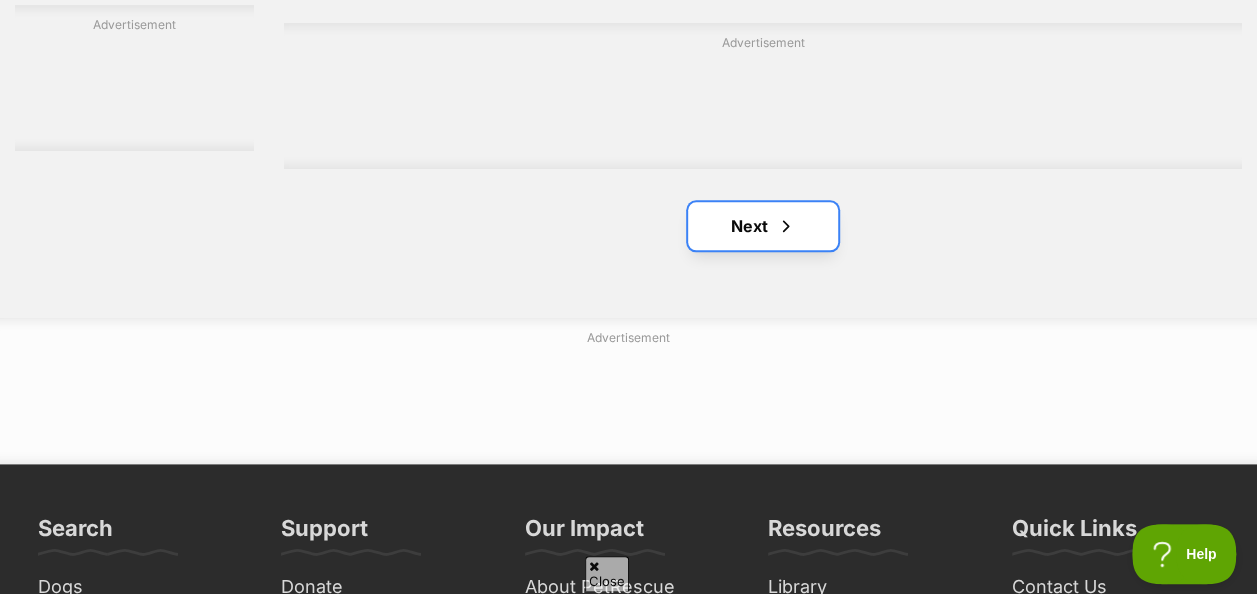 click on "Next" at bounding box center (763, 226) 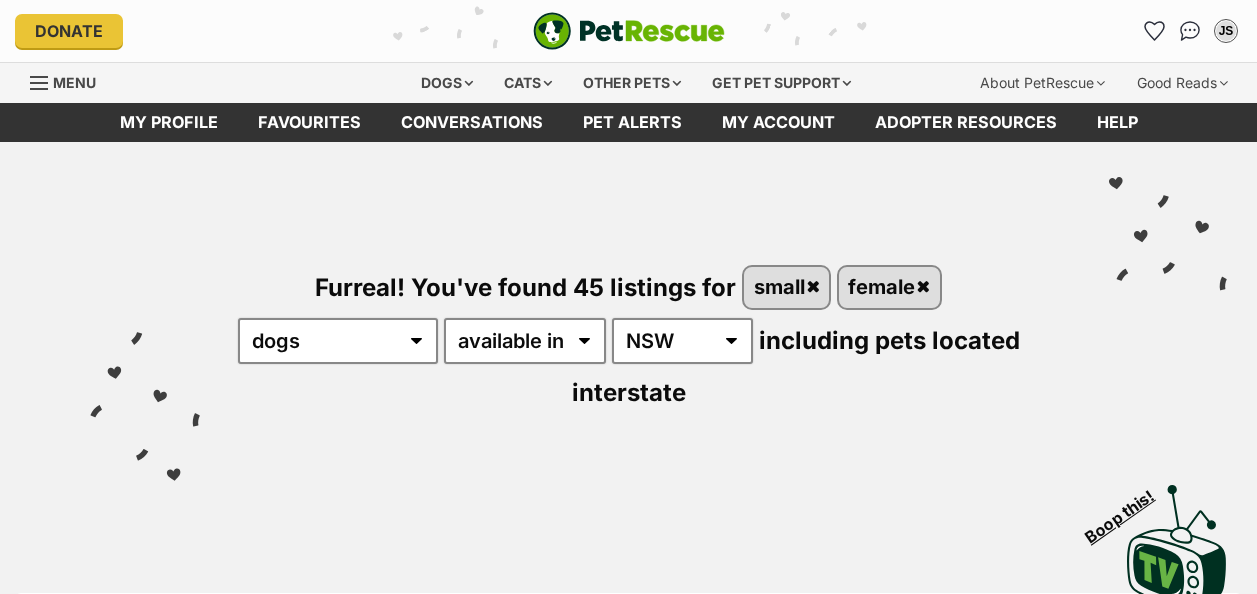 scroll, scrollTop: 40, scrollLeft: 0, axis: vertical 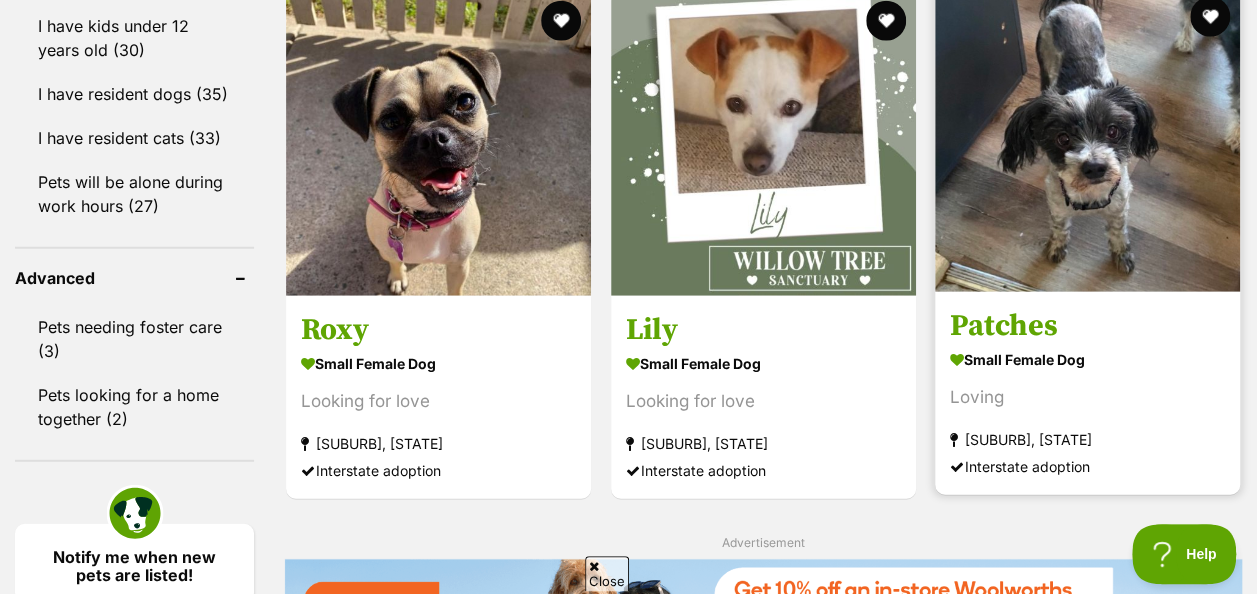 click at bounding box center [1087, 139] 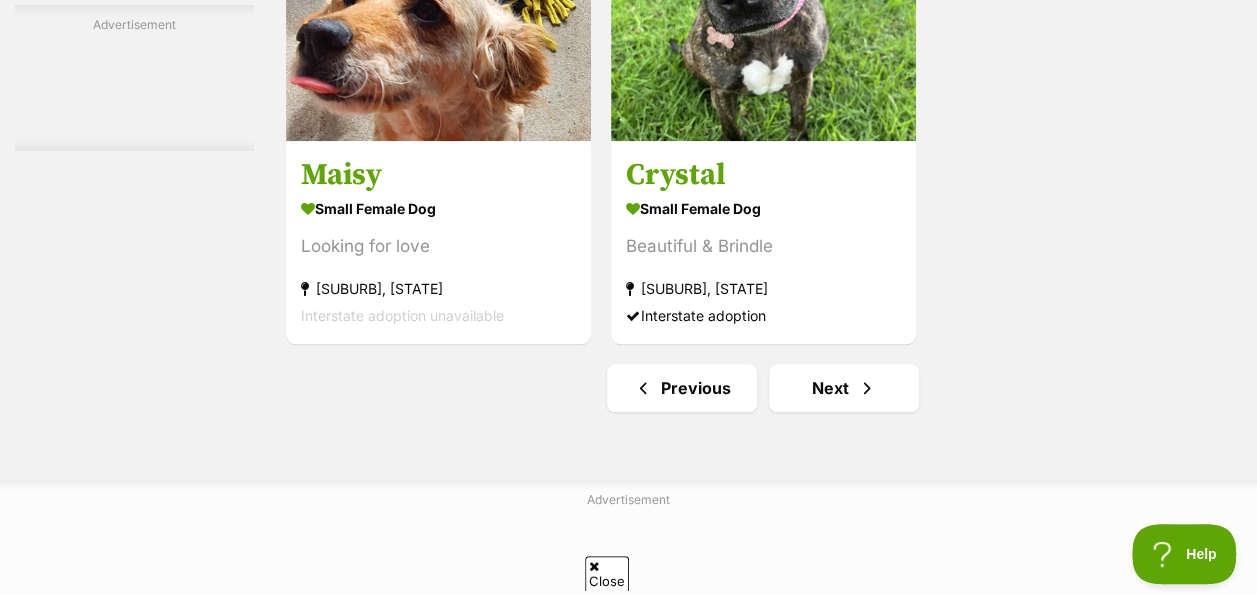 scroll, scrollTop: 4600, scrollLeft: 0, axis: vertical 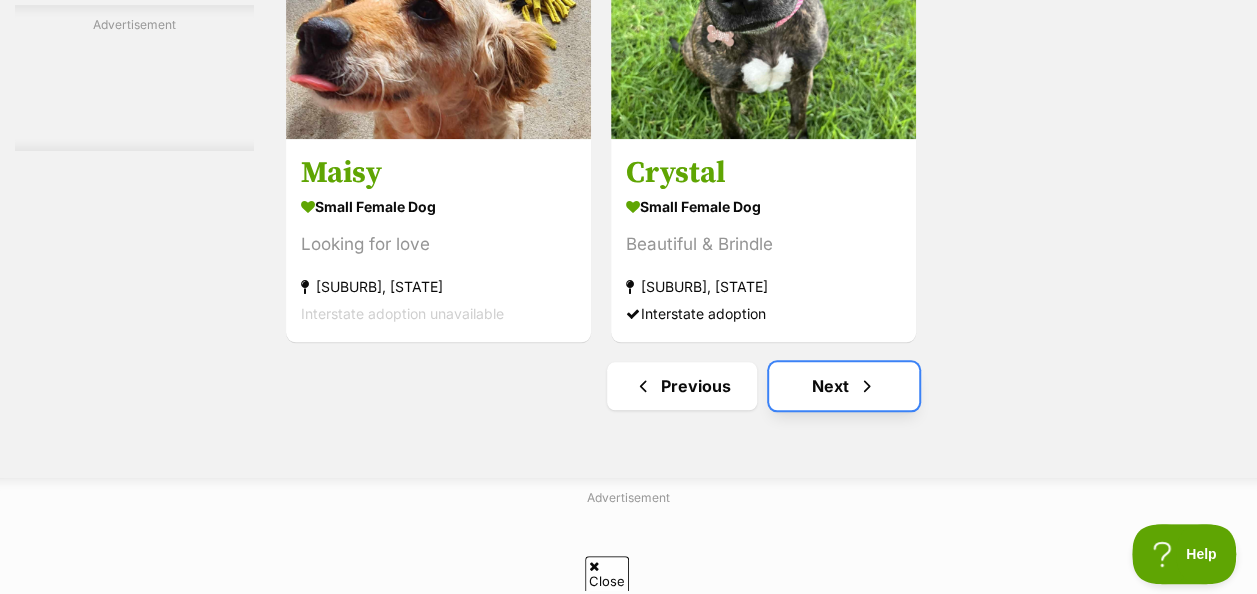 click at bounding box center [867, 386] 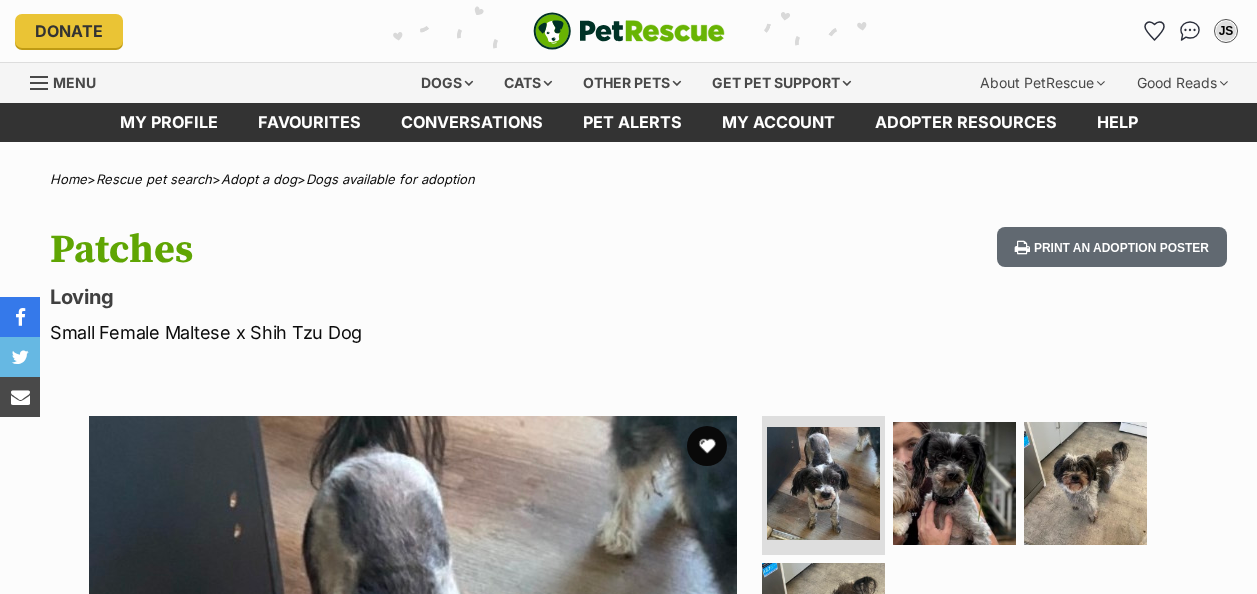 scroll, scrollTop: 0, scrollLeft: 0, axis: both 